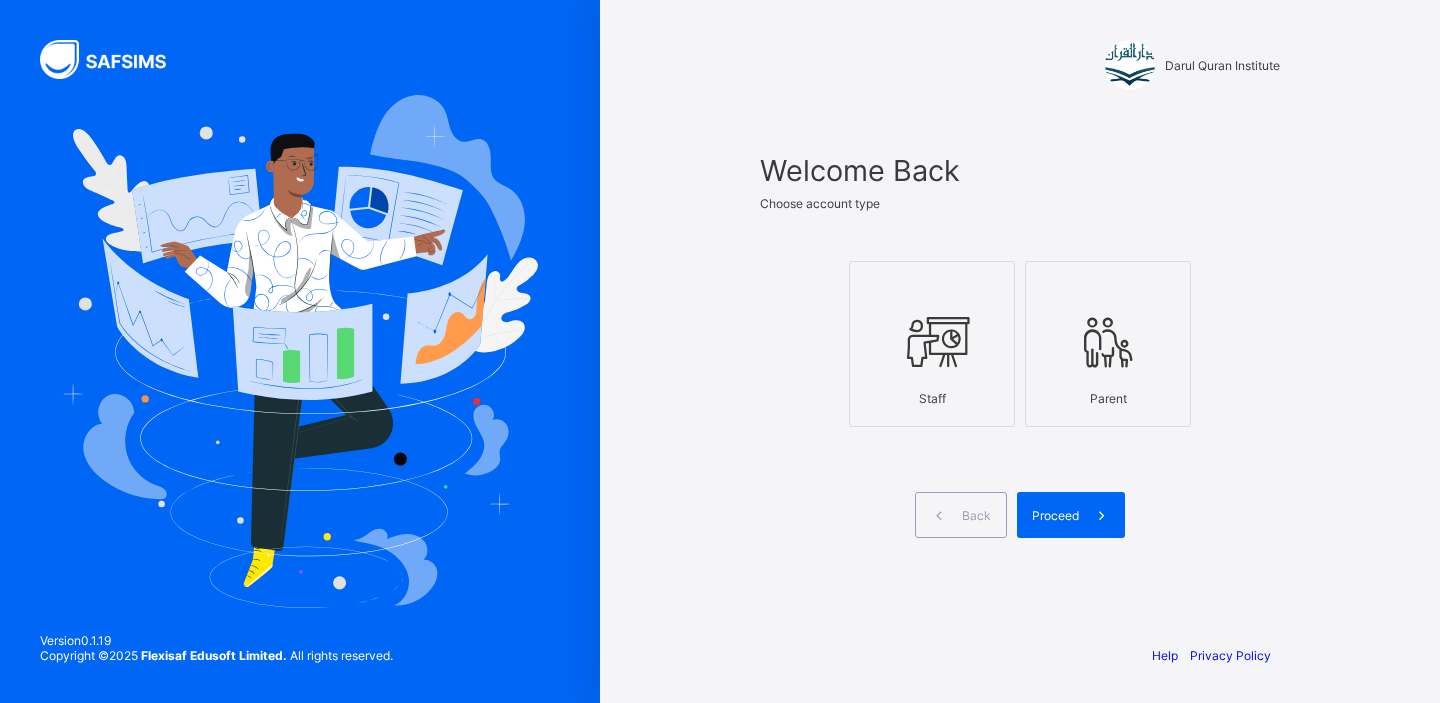 scroll, scrollTop: 0, scrollLeft: 0, axis: both 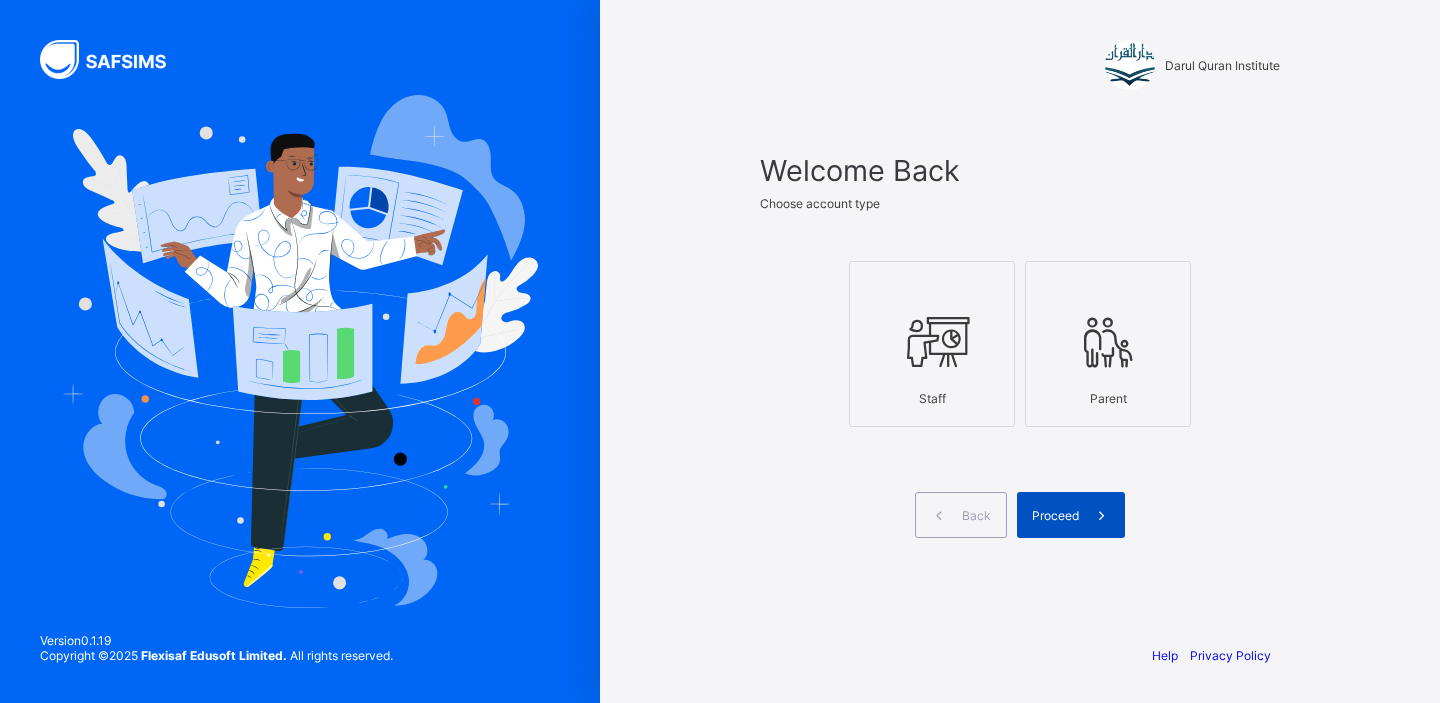 click on "Proceed" at bounding box center (1071, 515) 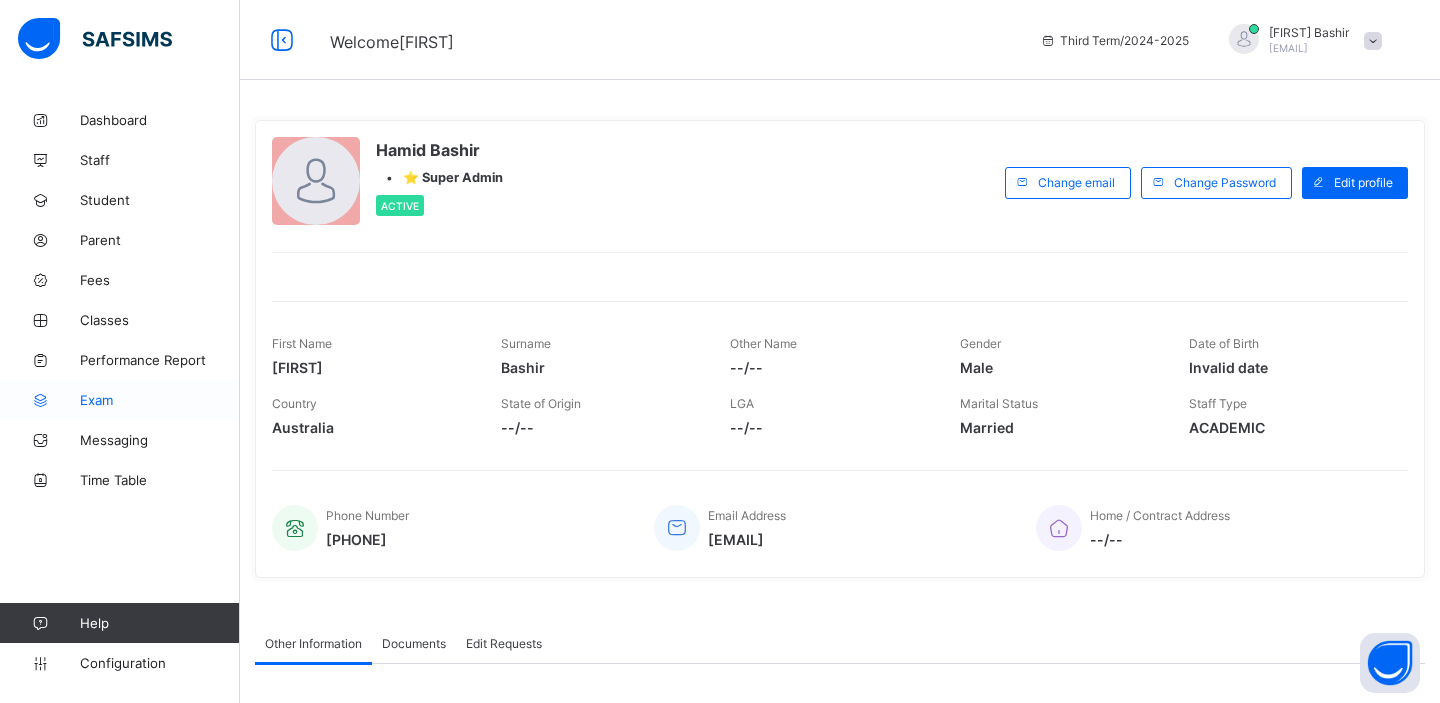 click on "Exam" at bounding box center [160, 400] 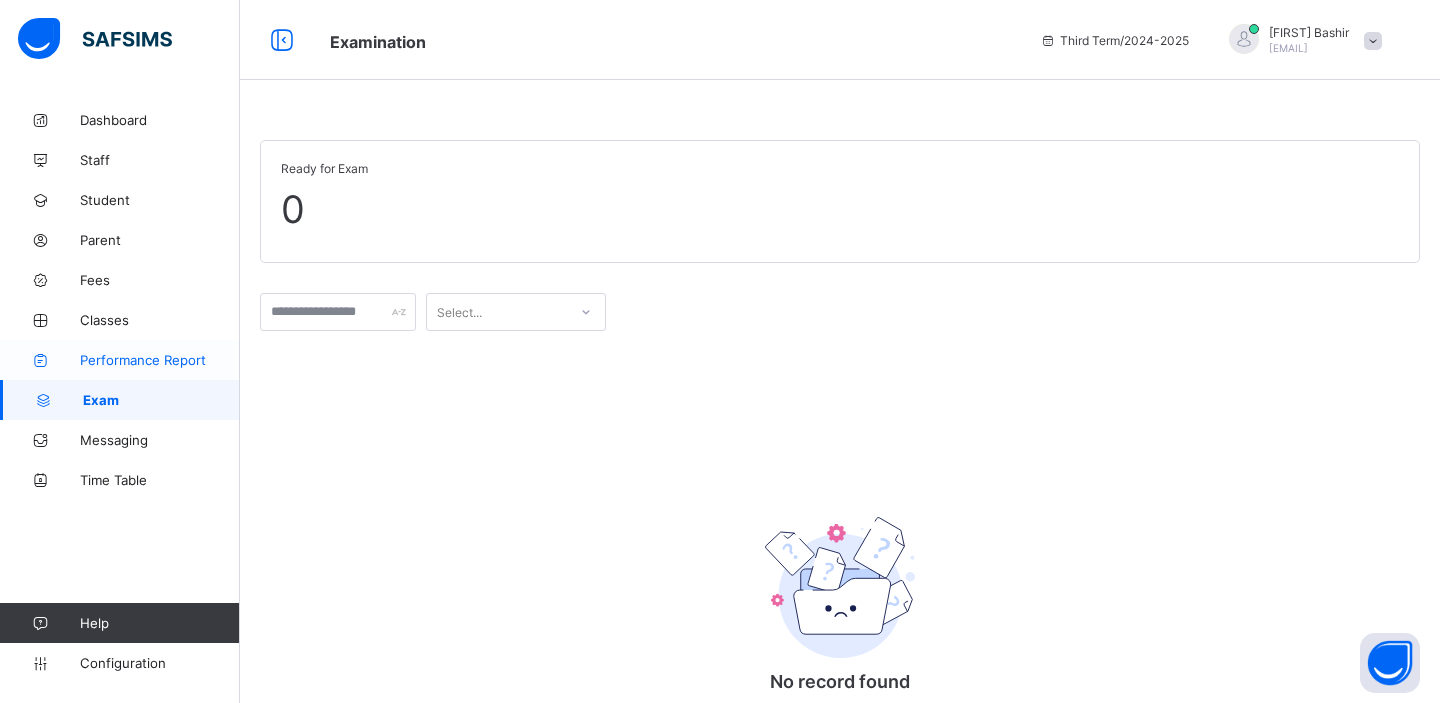 click on "Performance Report" at bounding box center (160, 360) 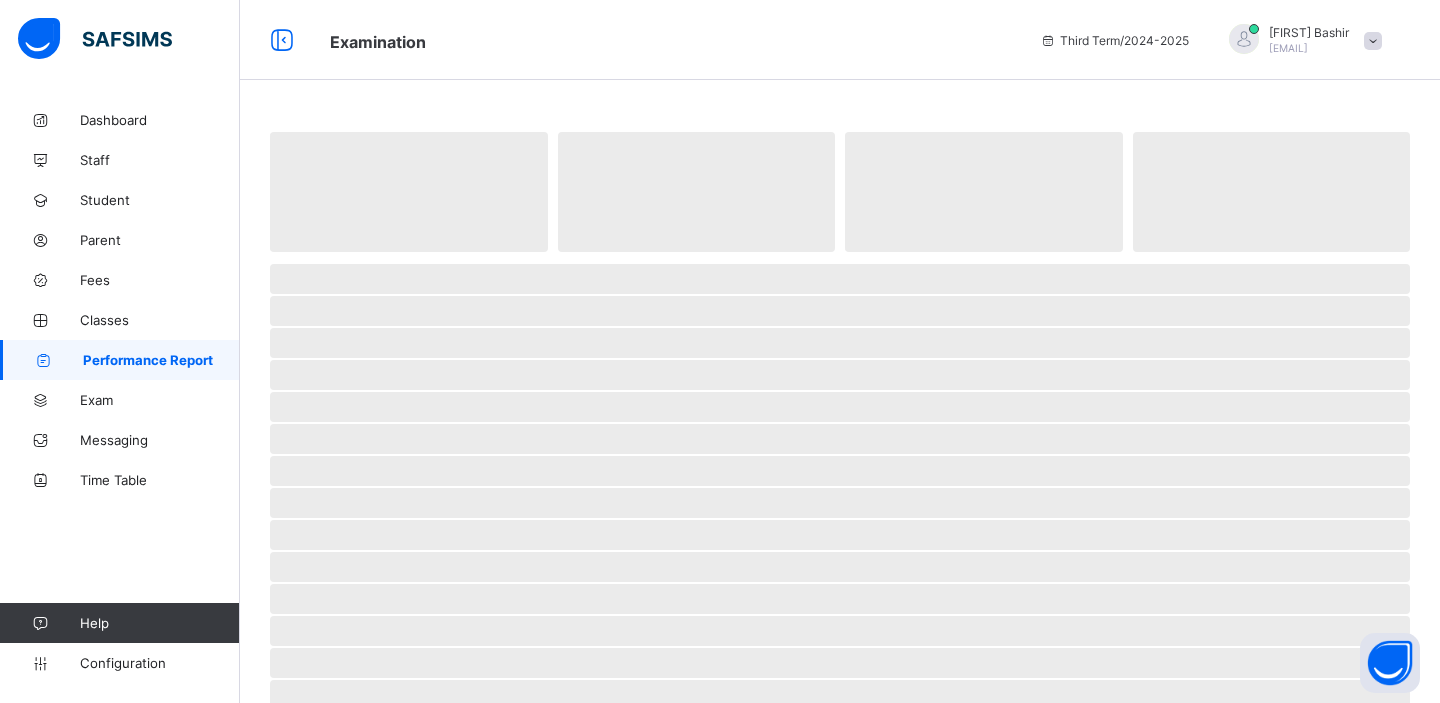 select on "****" 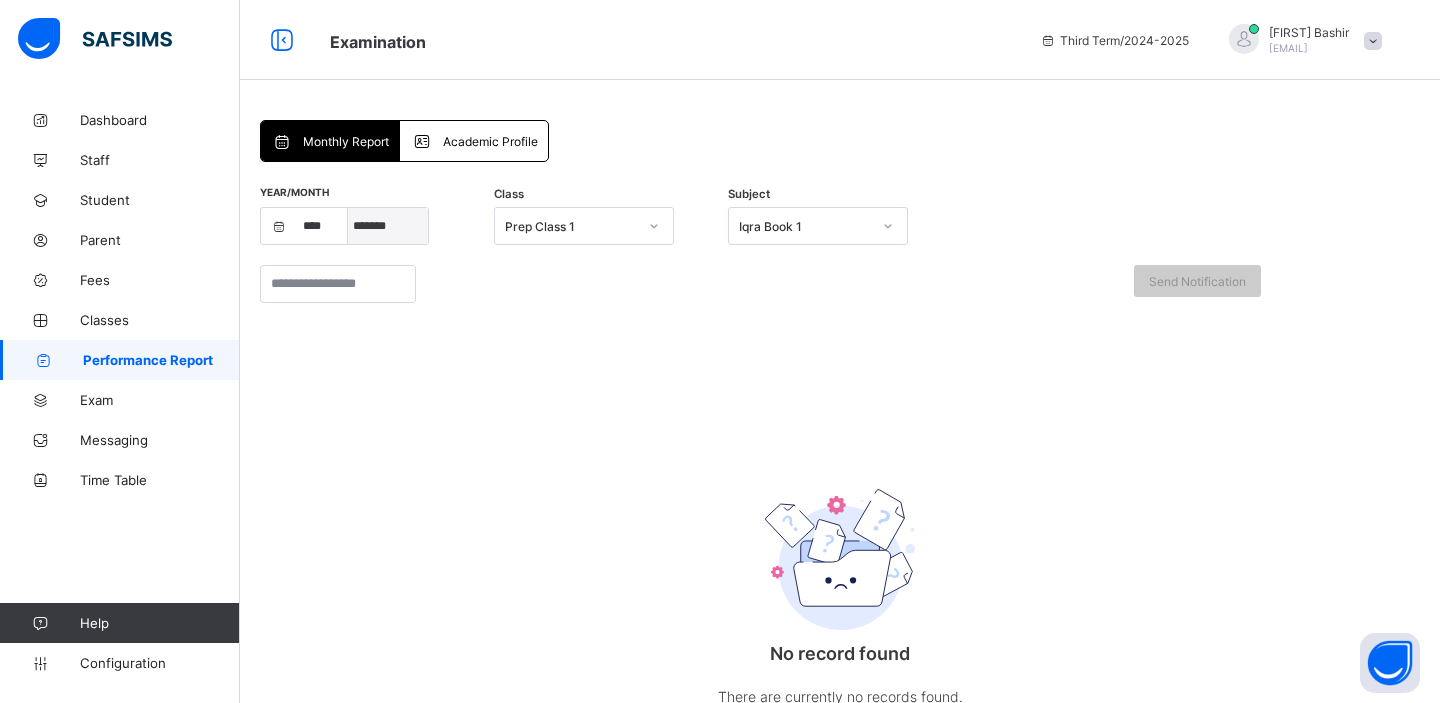 click on "***** ******* ******** ***** ***** *** **** **** ****** ********* ******* ******** ********" at bounding box center [388, 226] 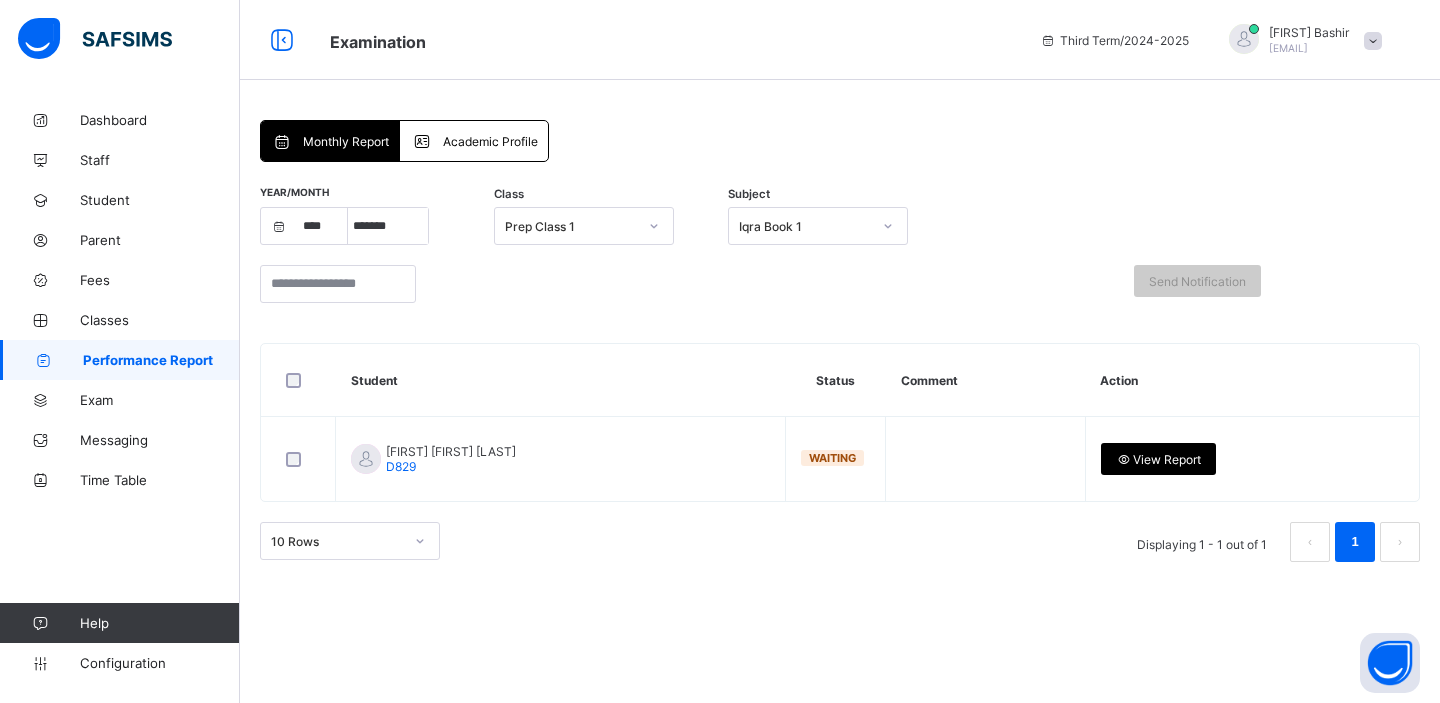 click on "Prep Class 1" at bounding box center [571, 226] 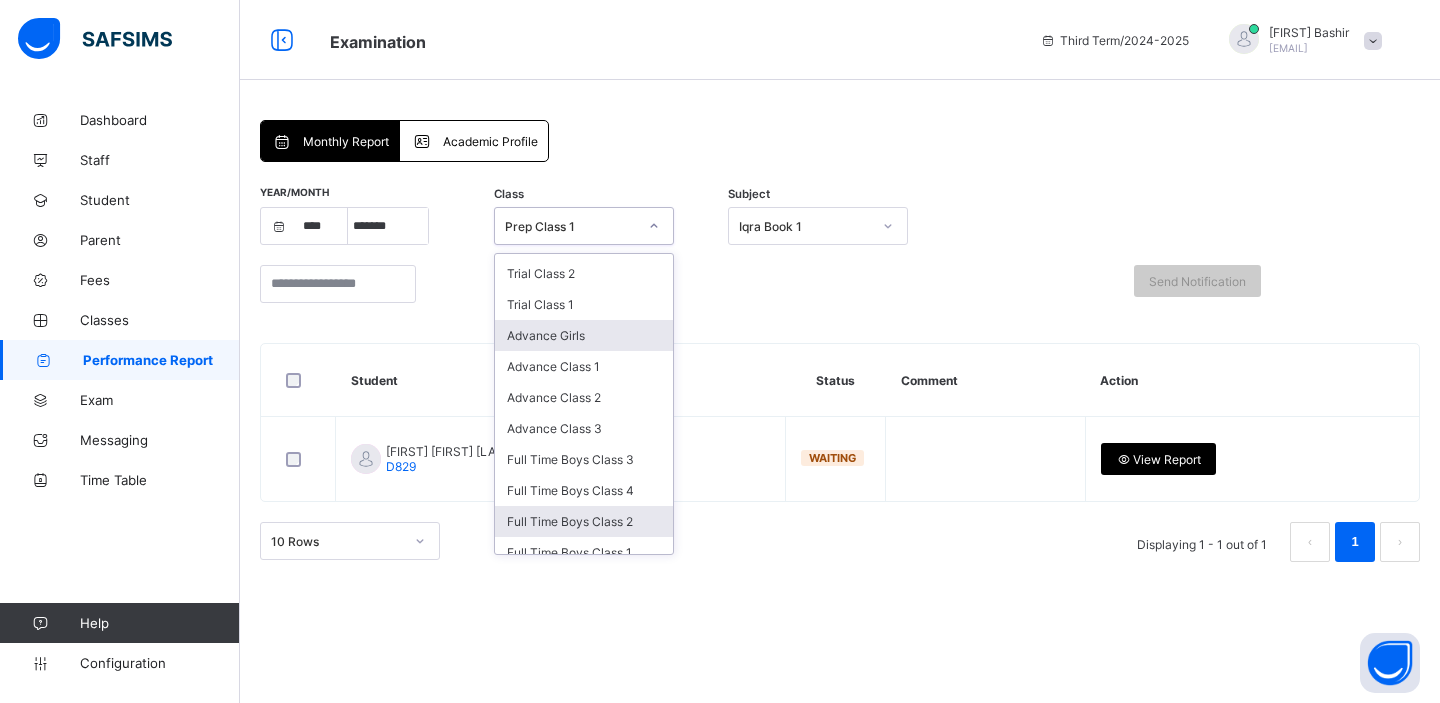 scroll, scrollTop: 188, scrollLeft: 0, axis: vertical 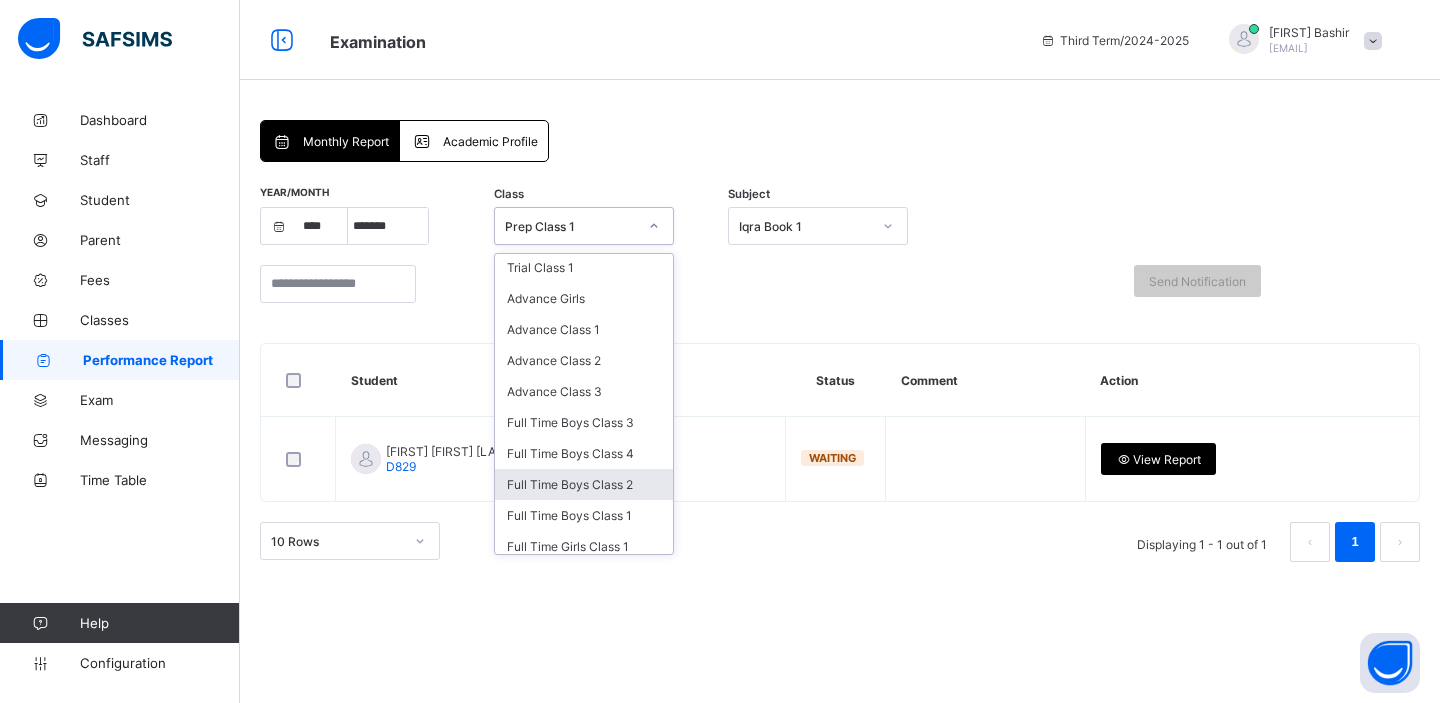 click on "Full Time Boys Class 2" at bounding box center (584, 484) 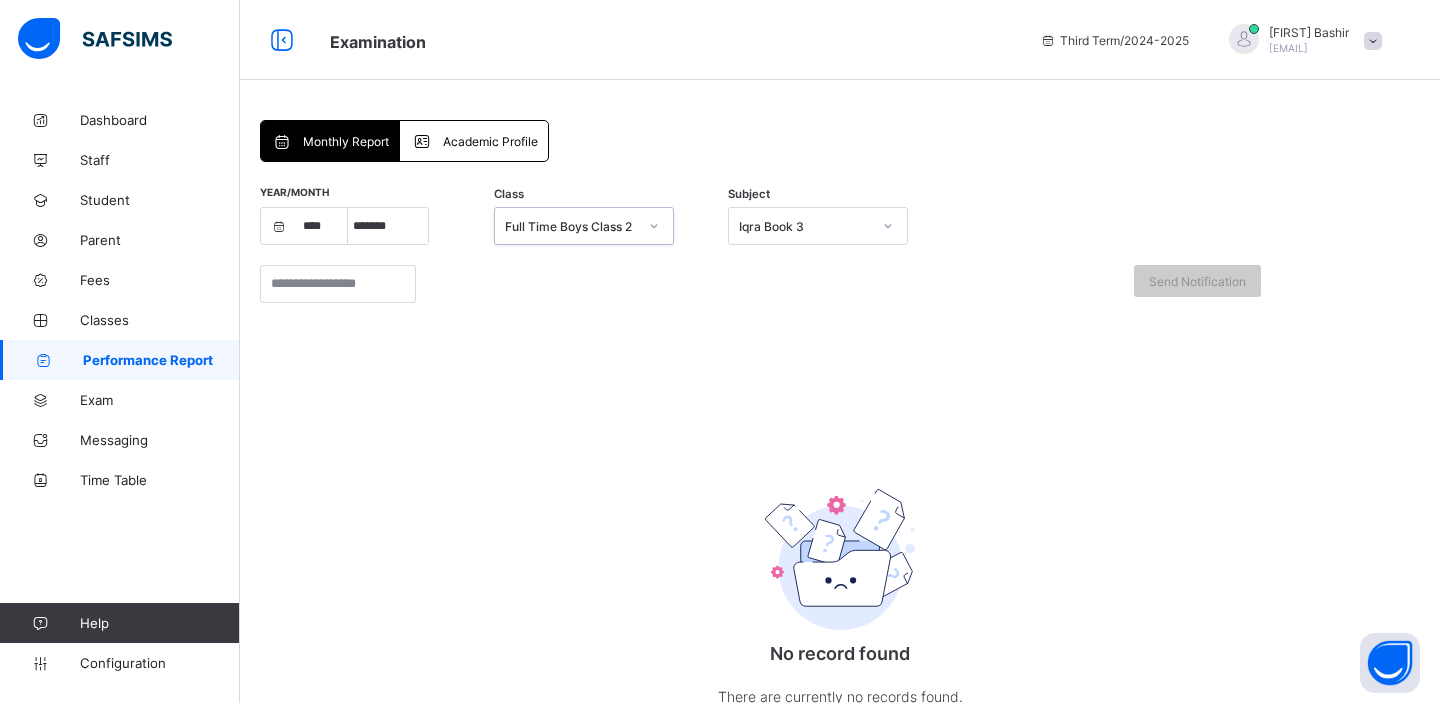 click on "Iqra Book 3" at bounding box center (799, 226) 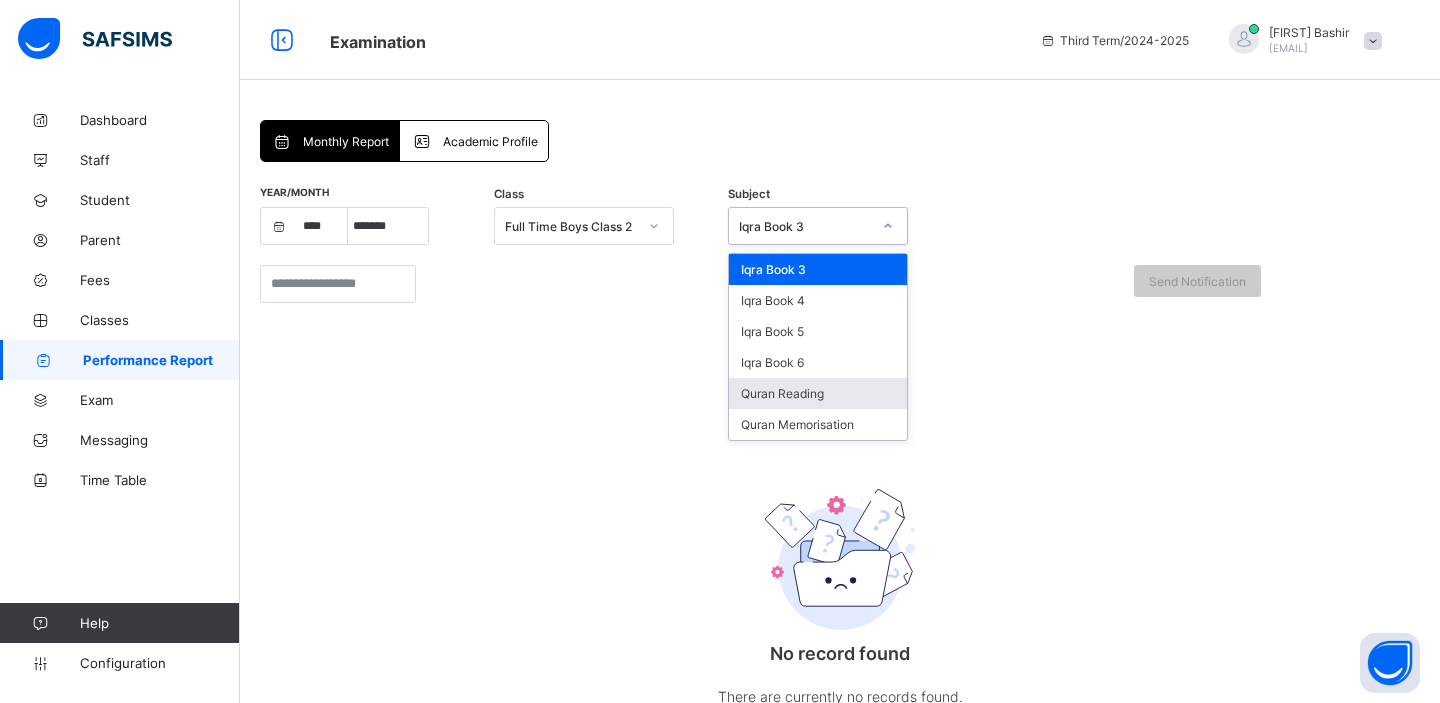 click on "Quran Reading" at bounding box center (818, 393) 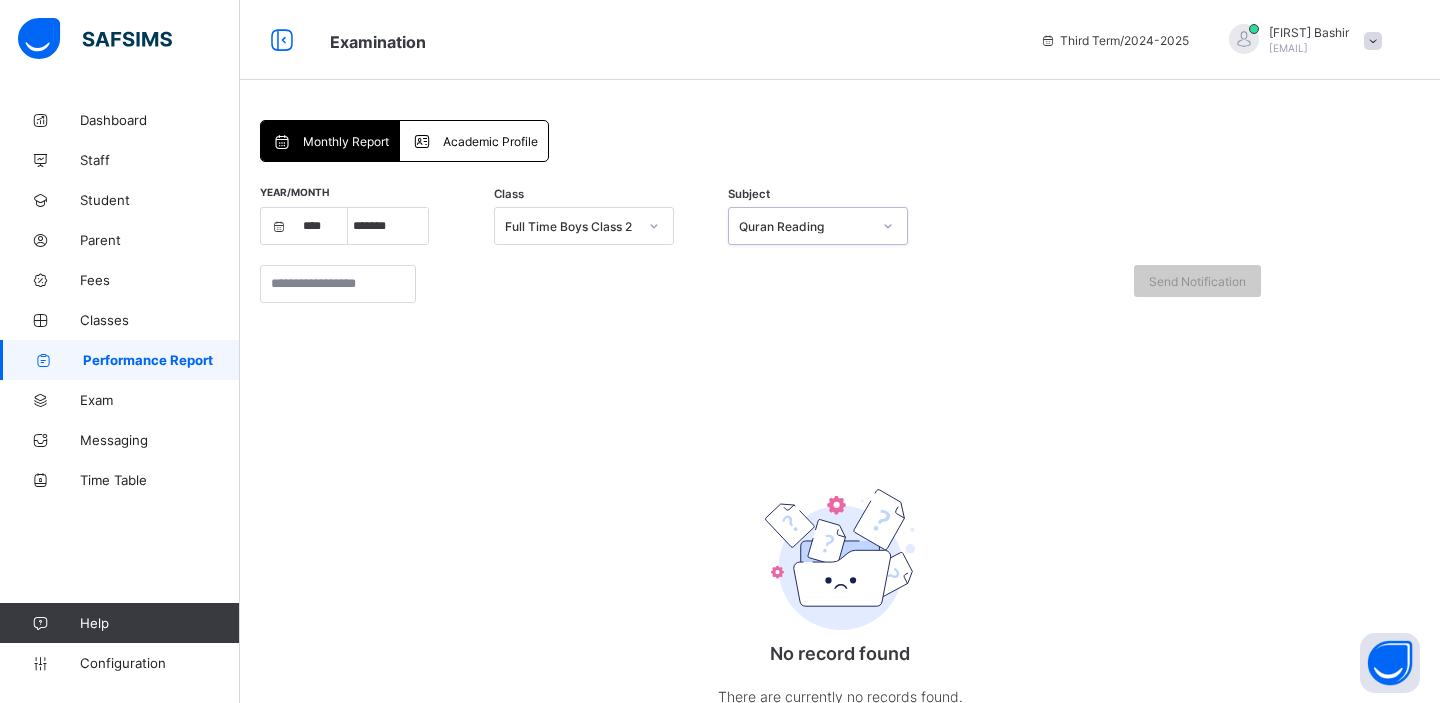 click on "Quran Reading" at bounding box center (805, 226) 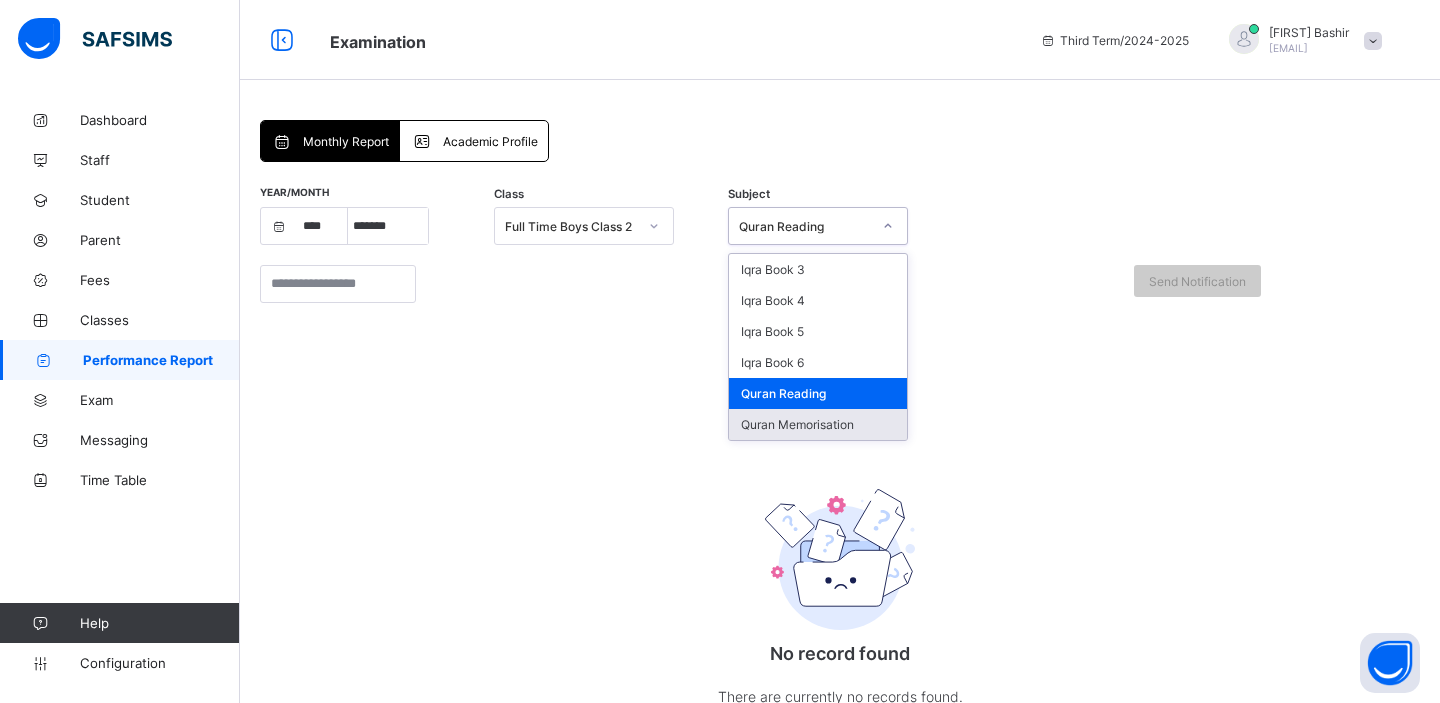 click on "Quran Memorisation" at bounding box center [818, 424] 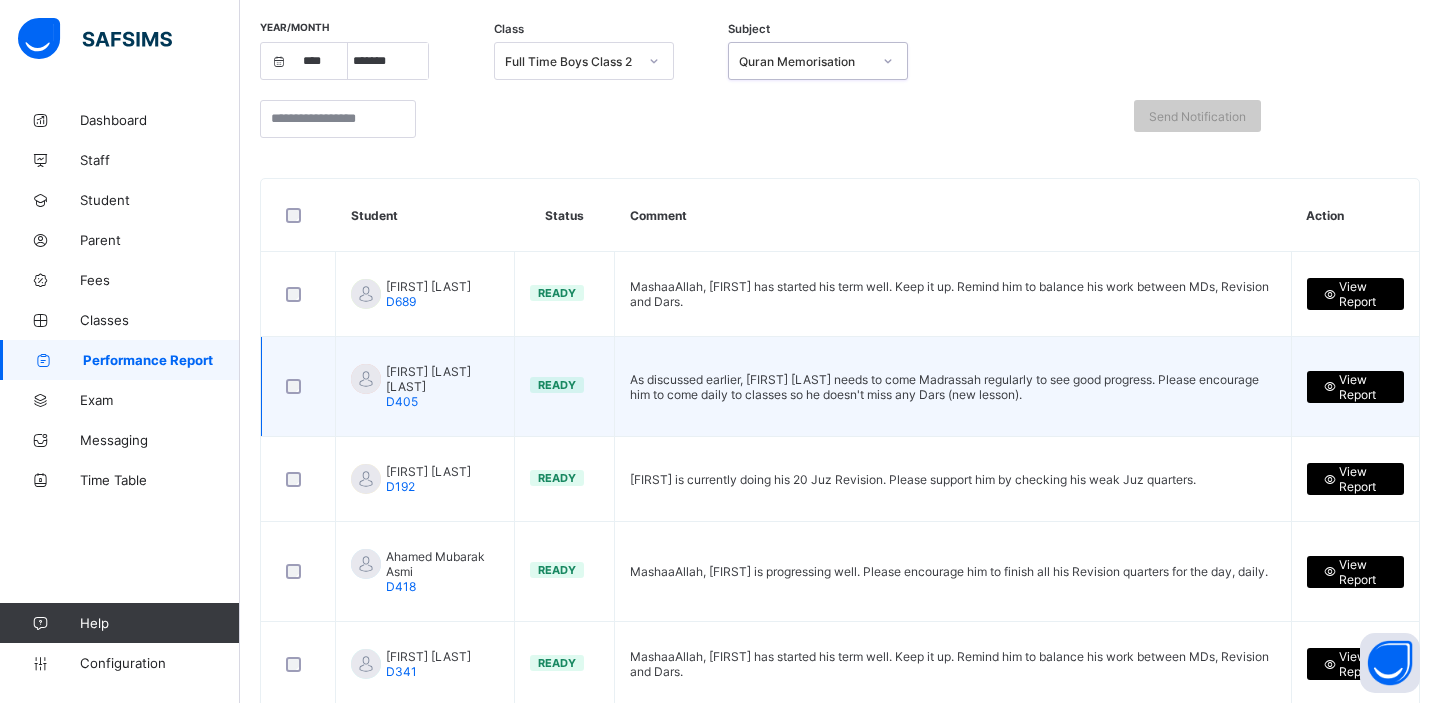 scroll, scrollTop: 106, scrollLeft: 0, axis: vertical 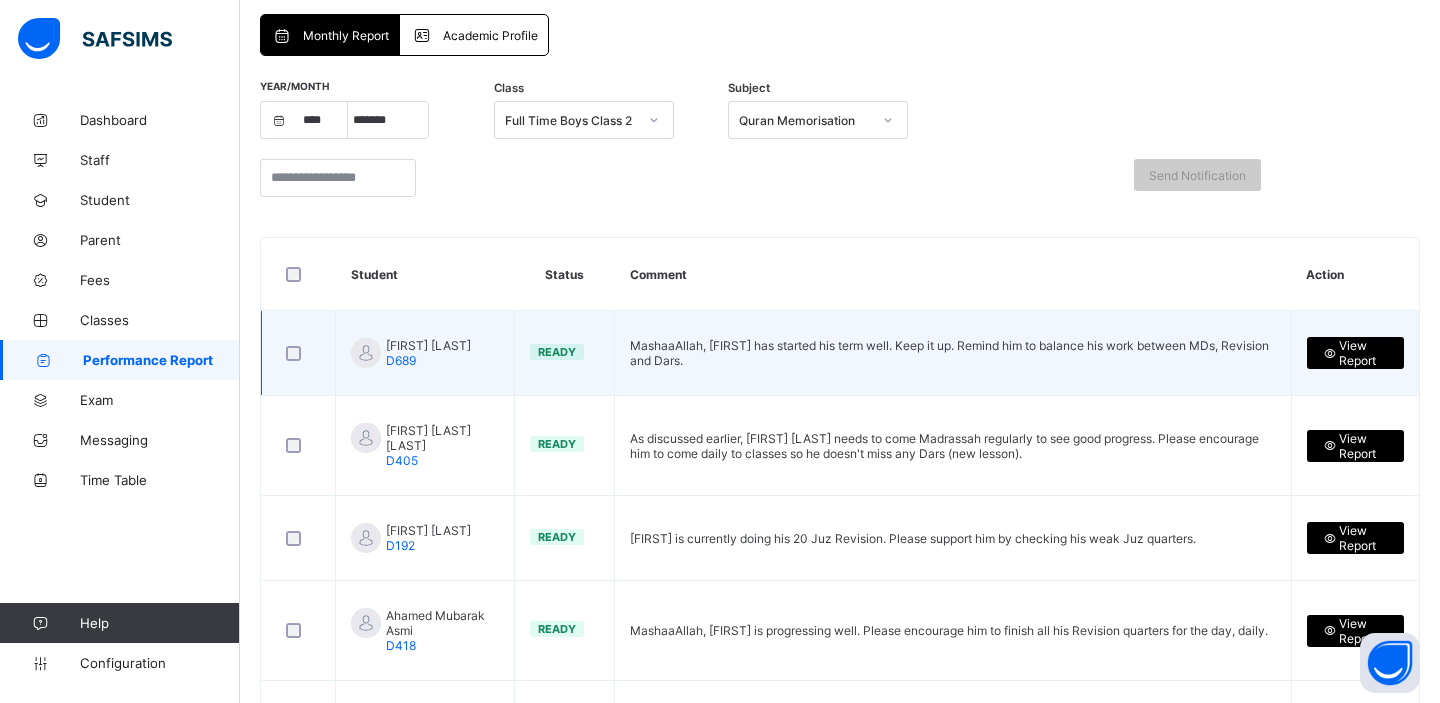 click at bounding box center (1330, 353) 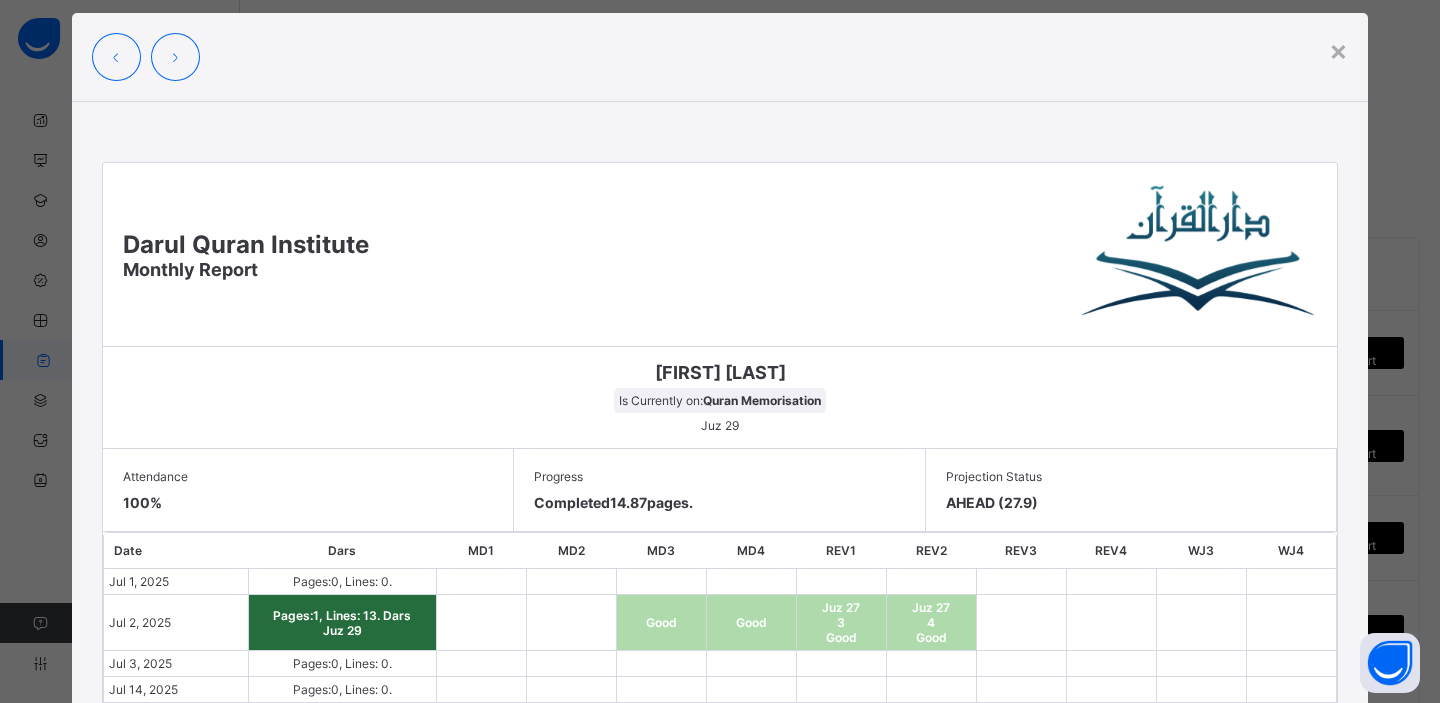 scroll, scrollTop: 0, scrollLeft: 0, axis: both 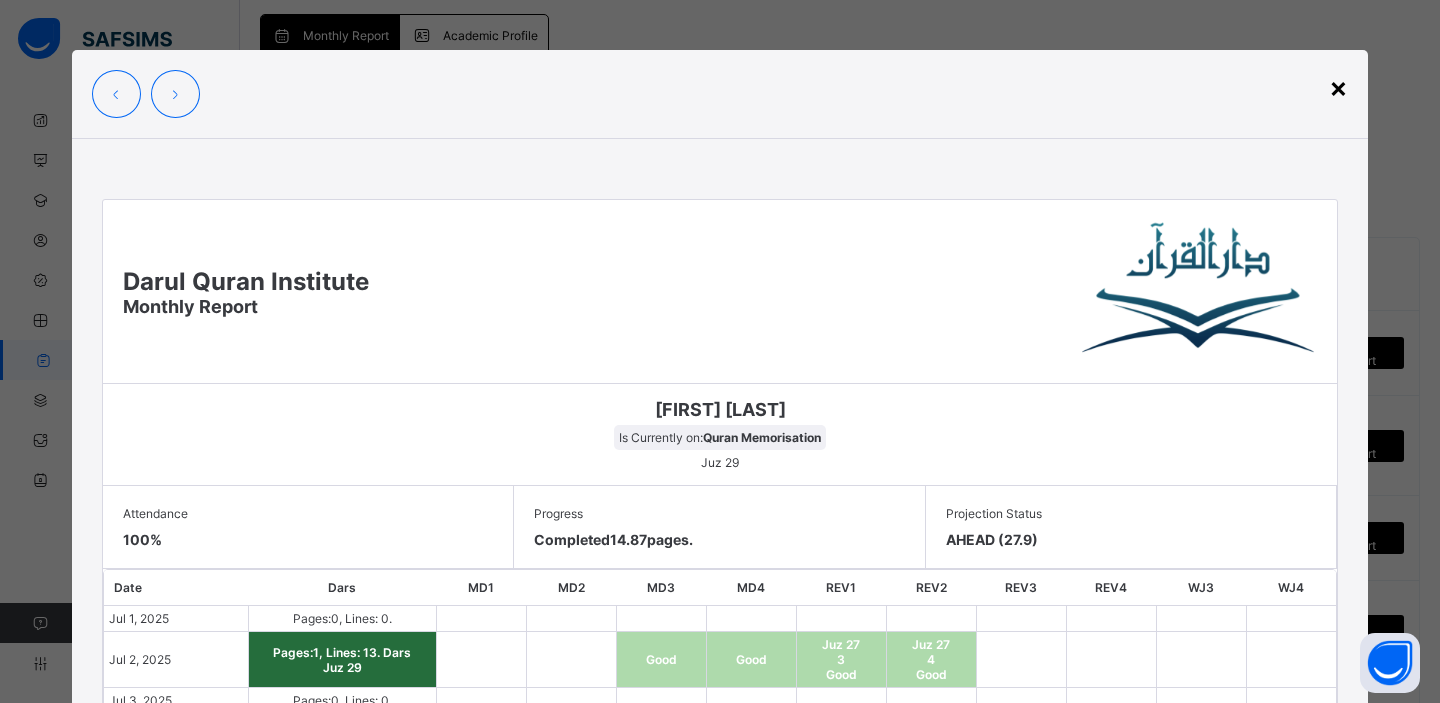 click on "×" at bounding box center [1338, 87] 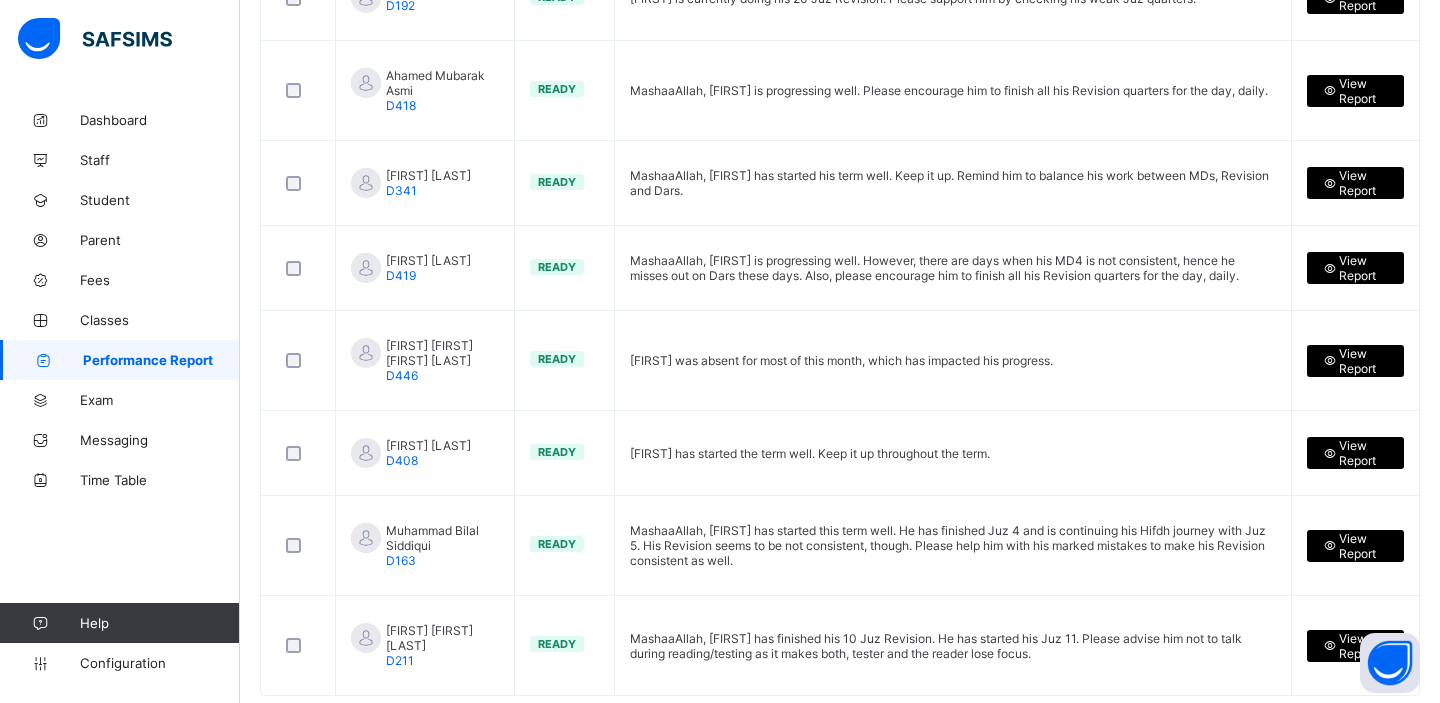 scroll, scrollTop: 689, scrollLeft: 0, axis: vertical 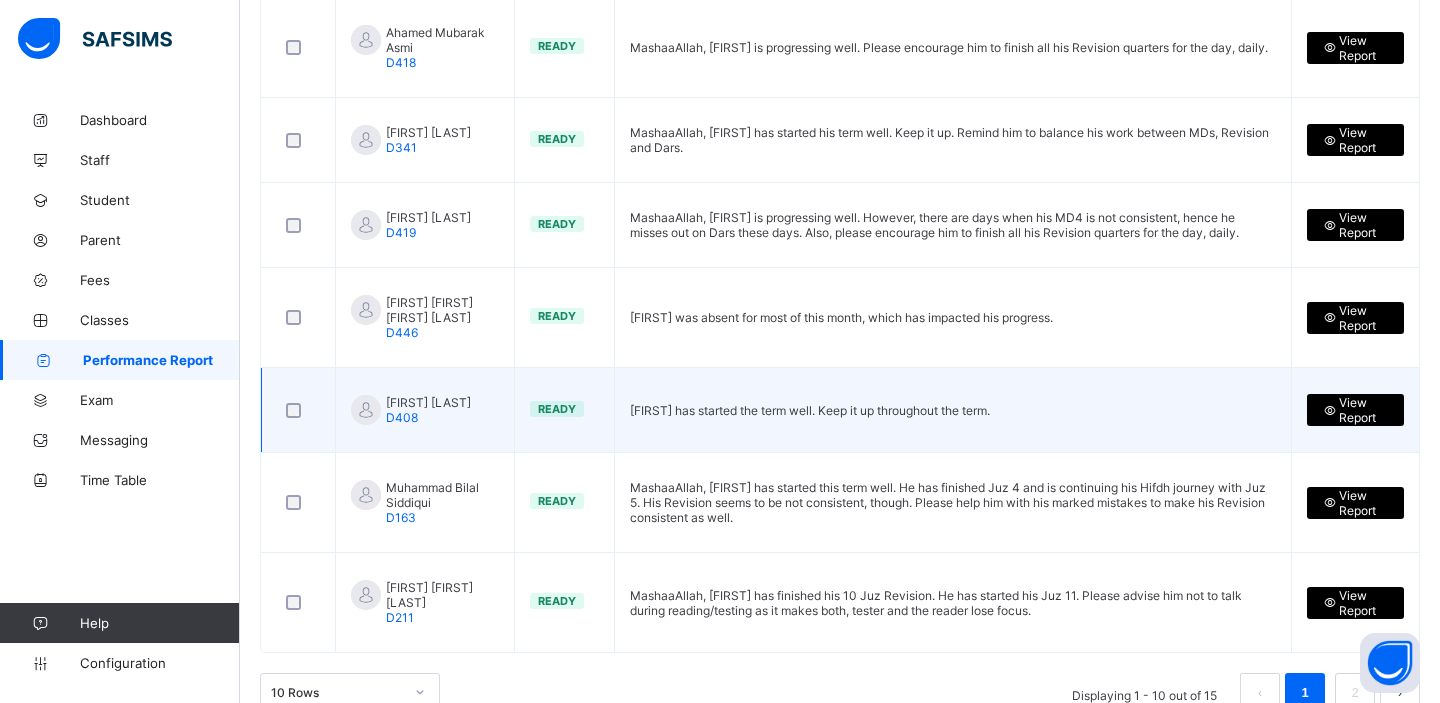 click at bounding box center [1330, 410] 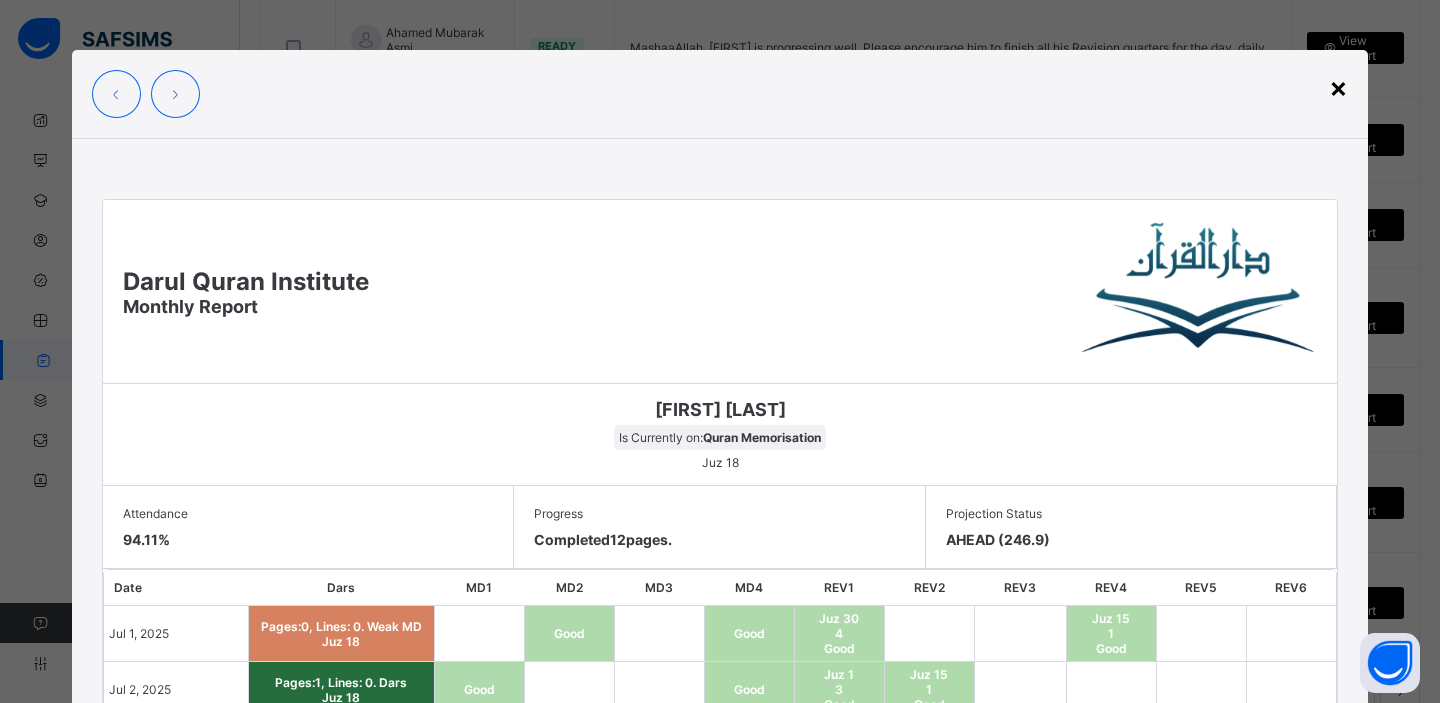 click on "×" at bounding box center [1338, 87] 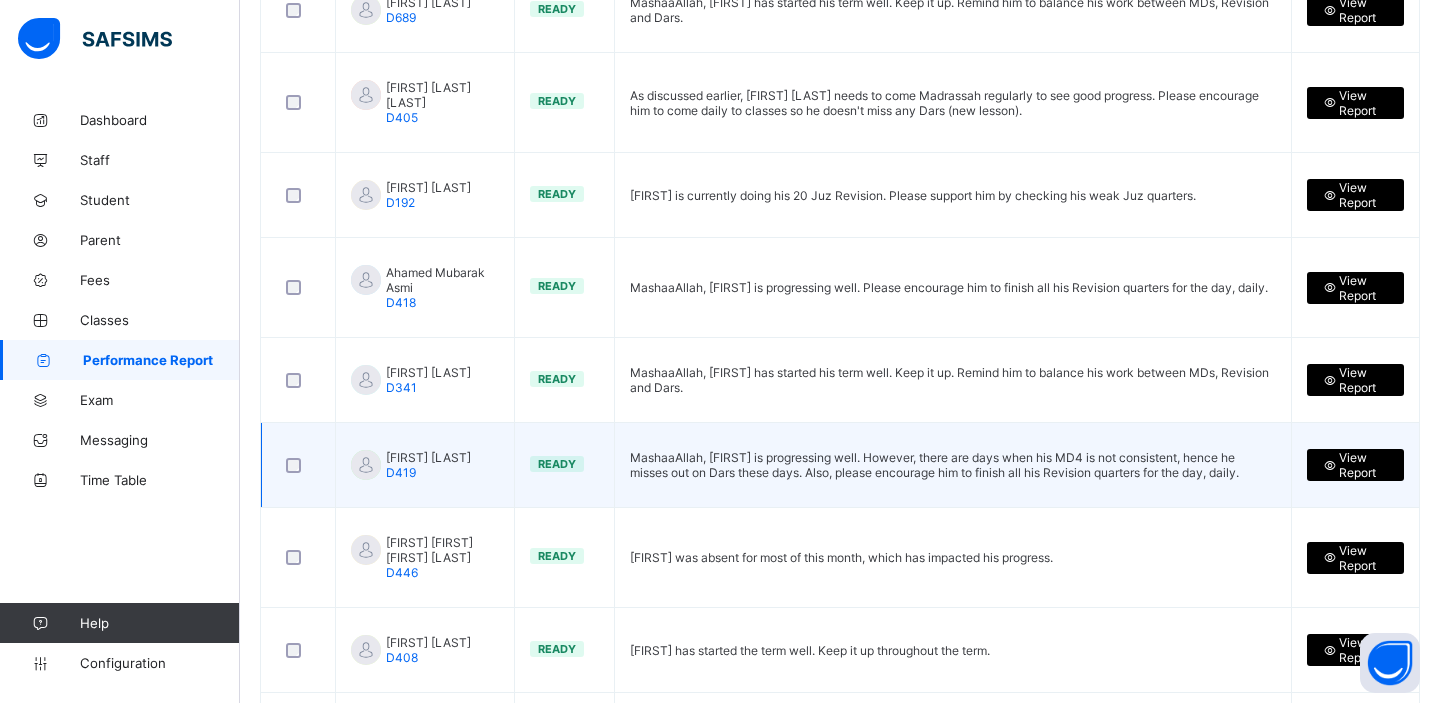 scroll, scrollTop: 0, scrollLeft: 0, axis: both 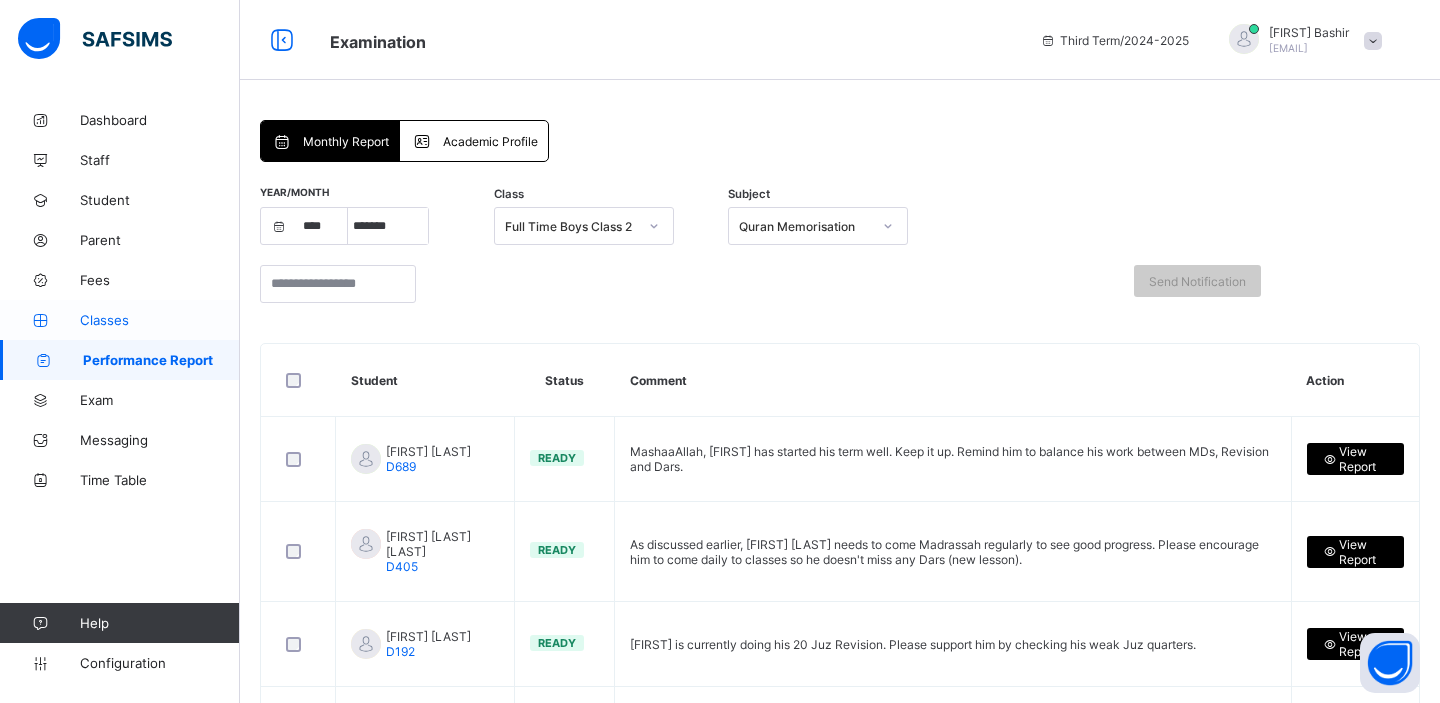 click on "Classes" at bounding box center (160, 320) 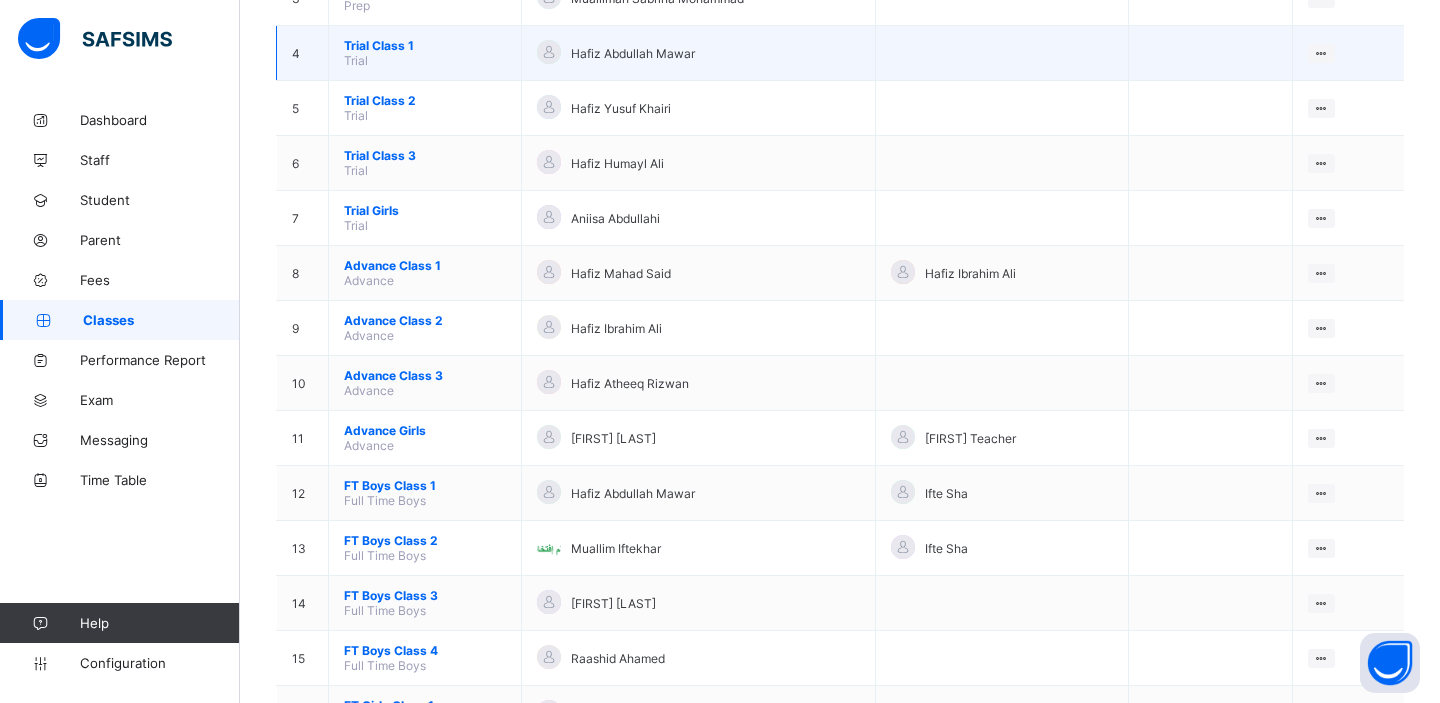 scroll, scrollTop: 445, scrollLeft: 0, axis: vertical 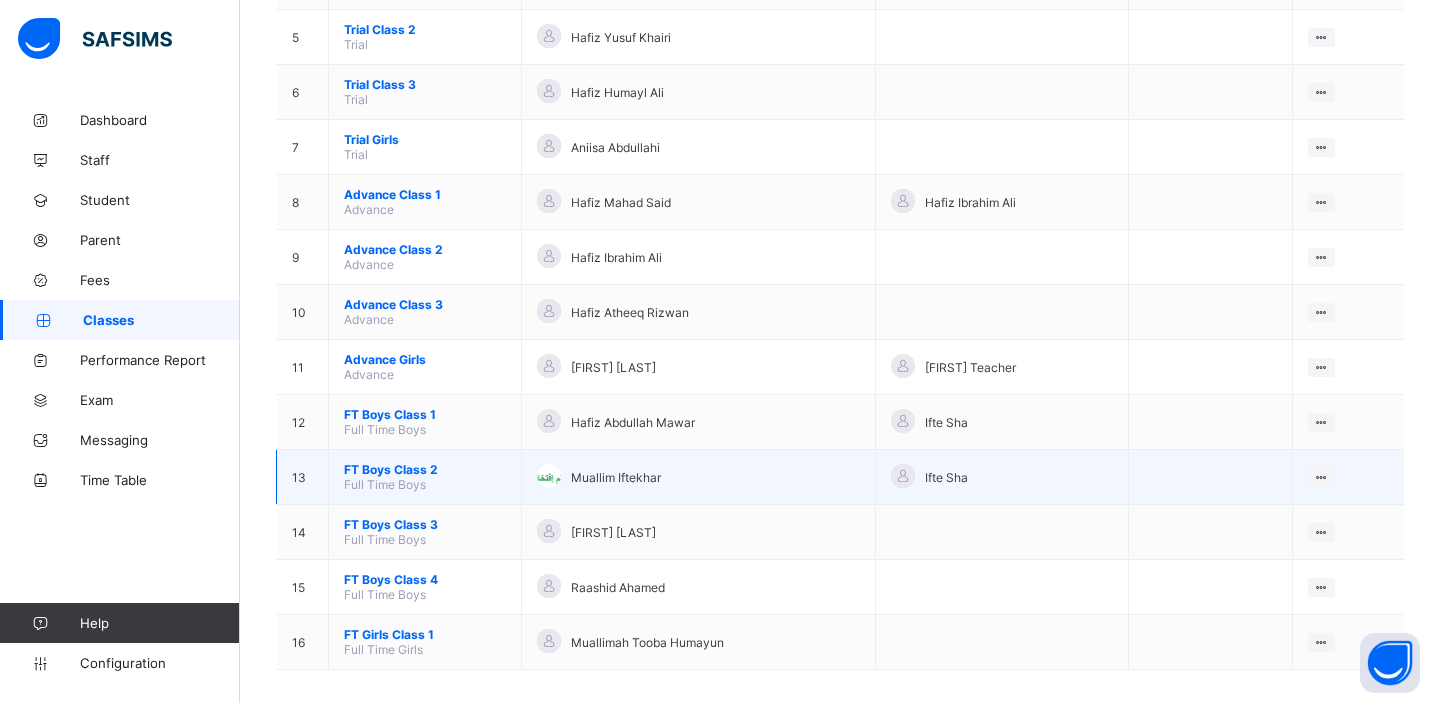 click on "FT Boys   Class 2" at bounding box center (425, 469) 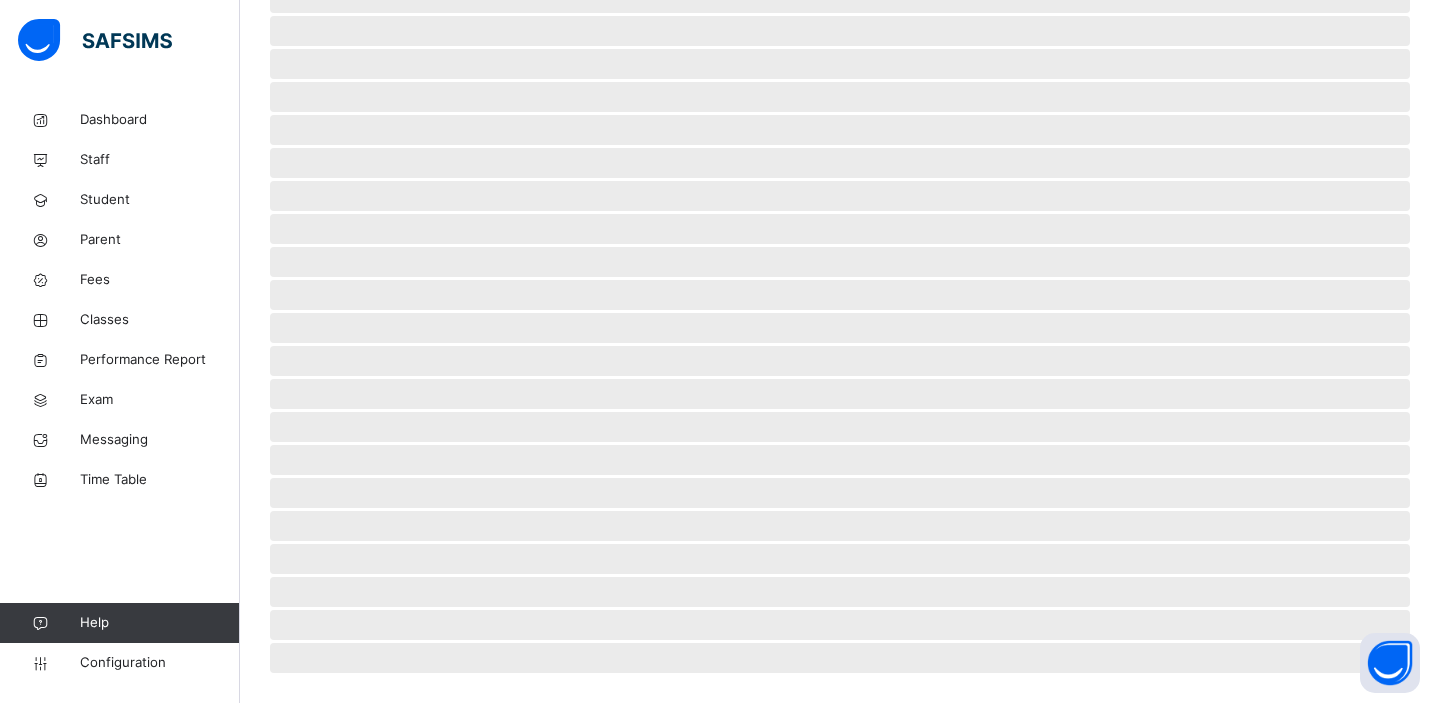 scroll, scrollTop: 0, scrollLeft: 0, axis: both 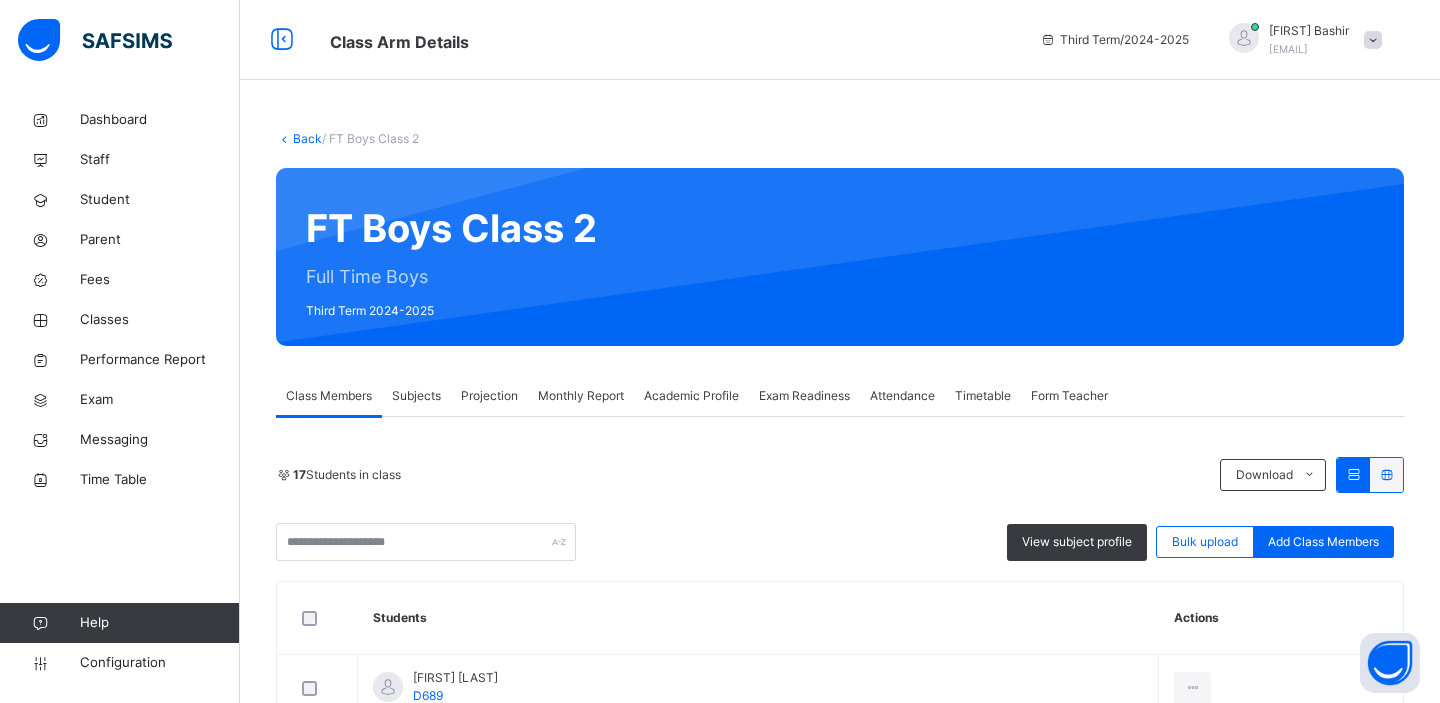 click on "Back" at bounding box center (307, 138) 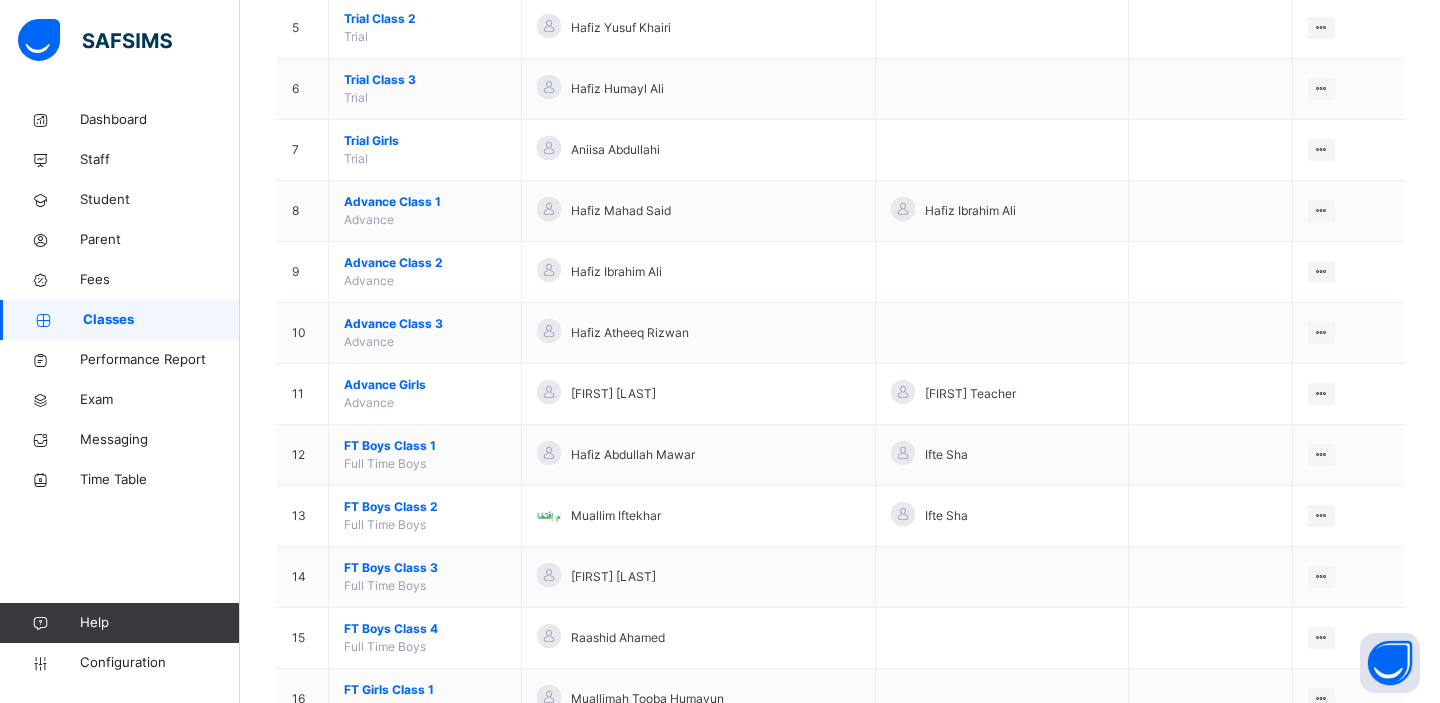 scroll, scrollTop: 561, scrollLeft: 0, axis: vertical 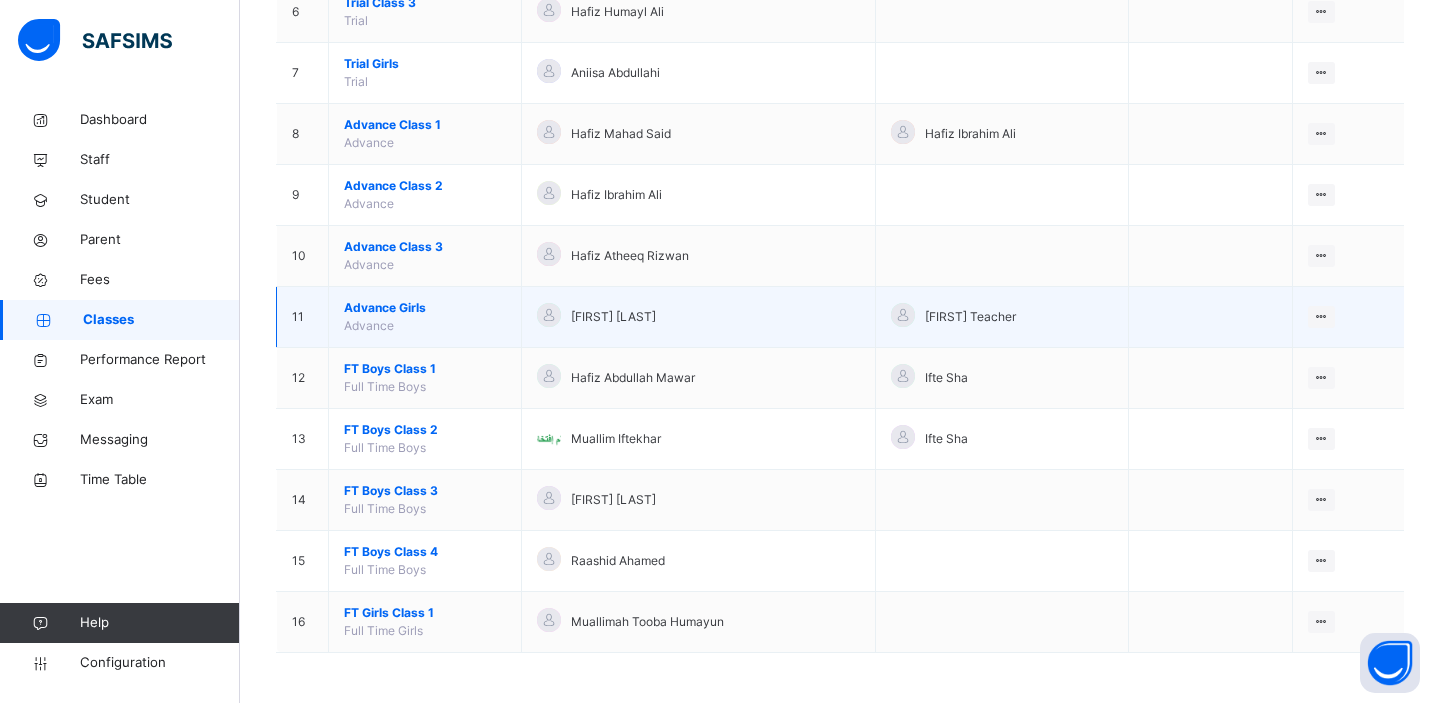 click on "Advance   Girls" at bounding box center (425, 308) 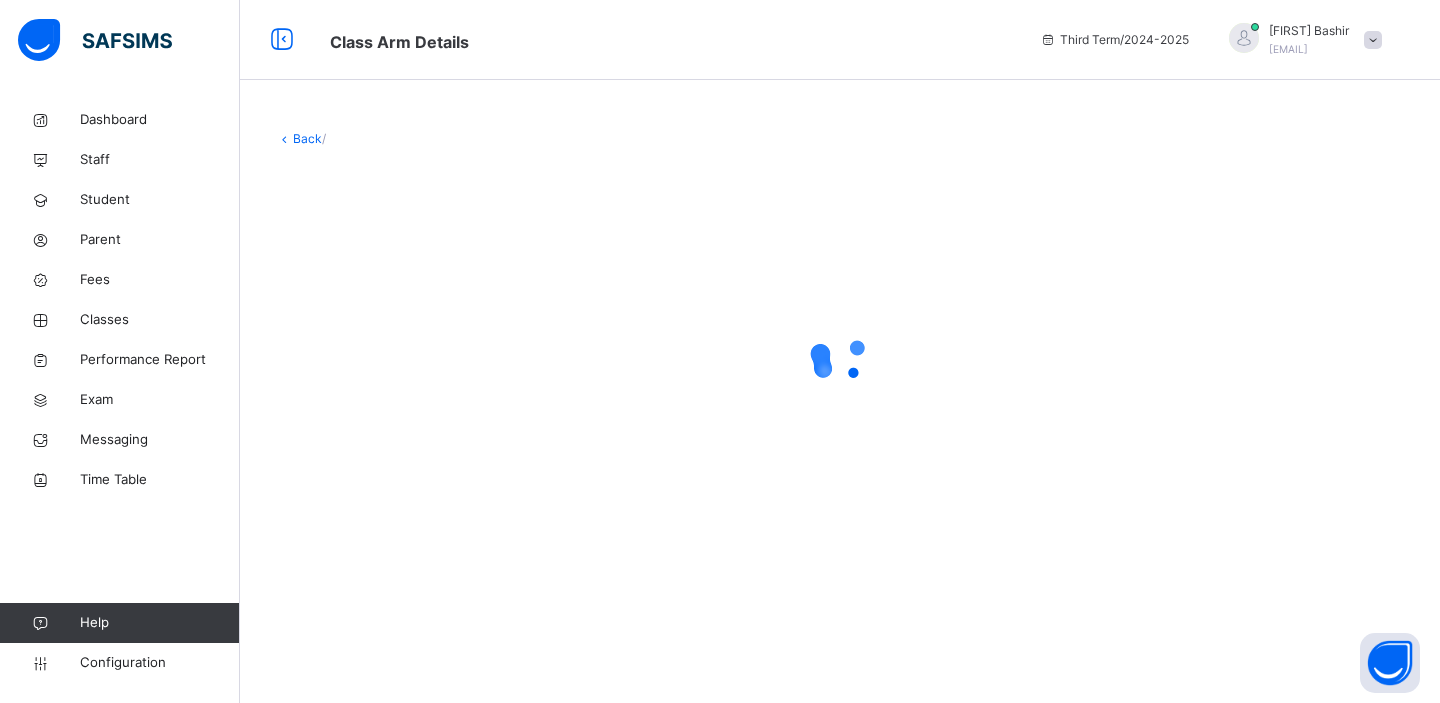 scroll, scrollTop: 0, scrollLeft: 0, axis: both 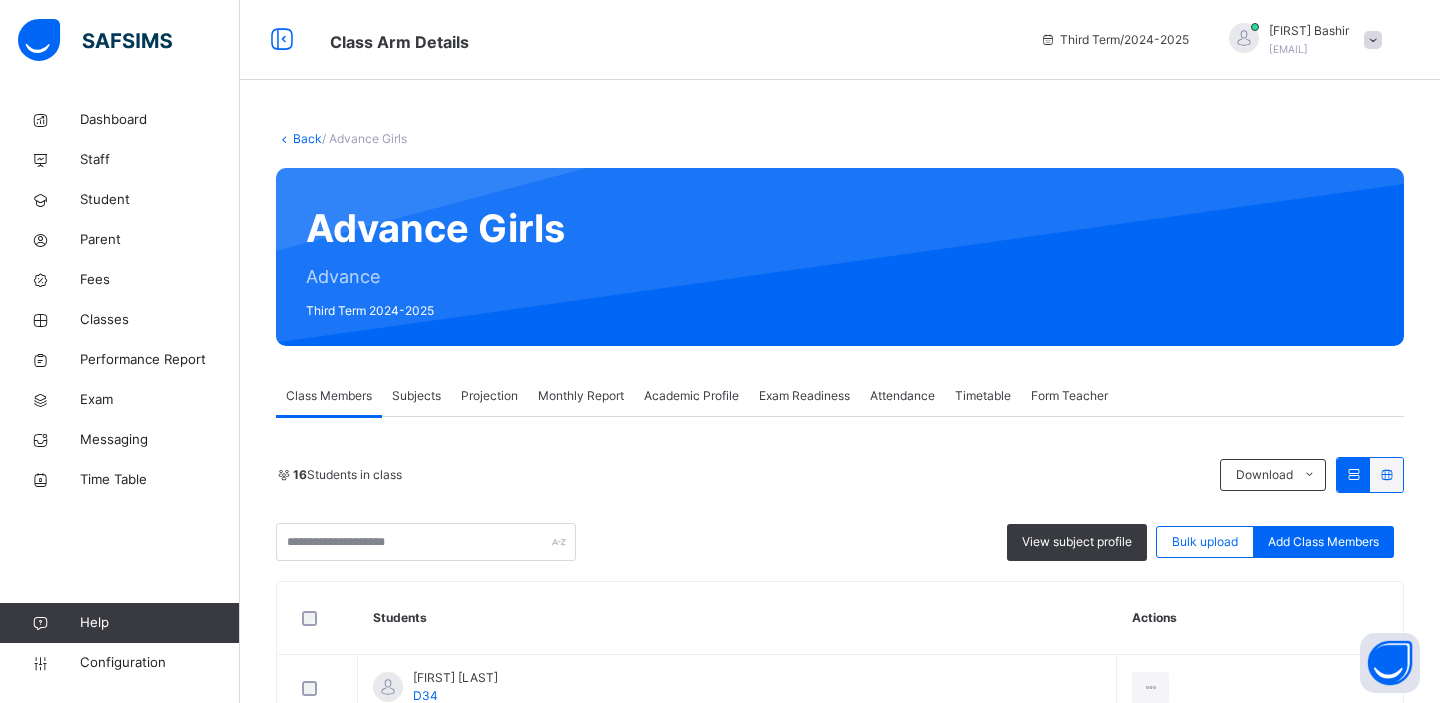click on "Subjects" at bounding box center [416, 396] 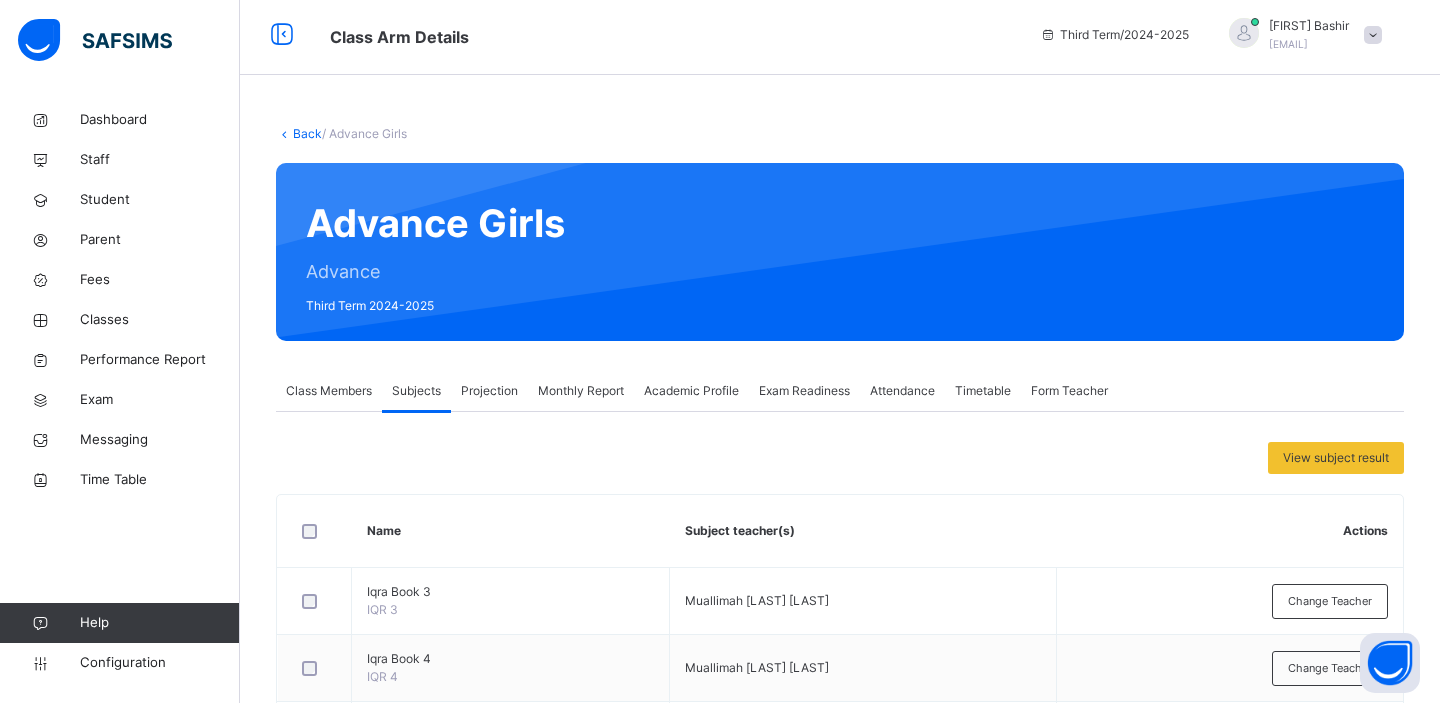 scroll, scrollTop: 0, scrollLeft: 0, axis: both 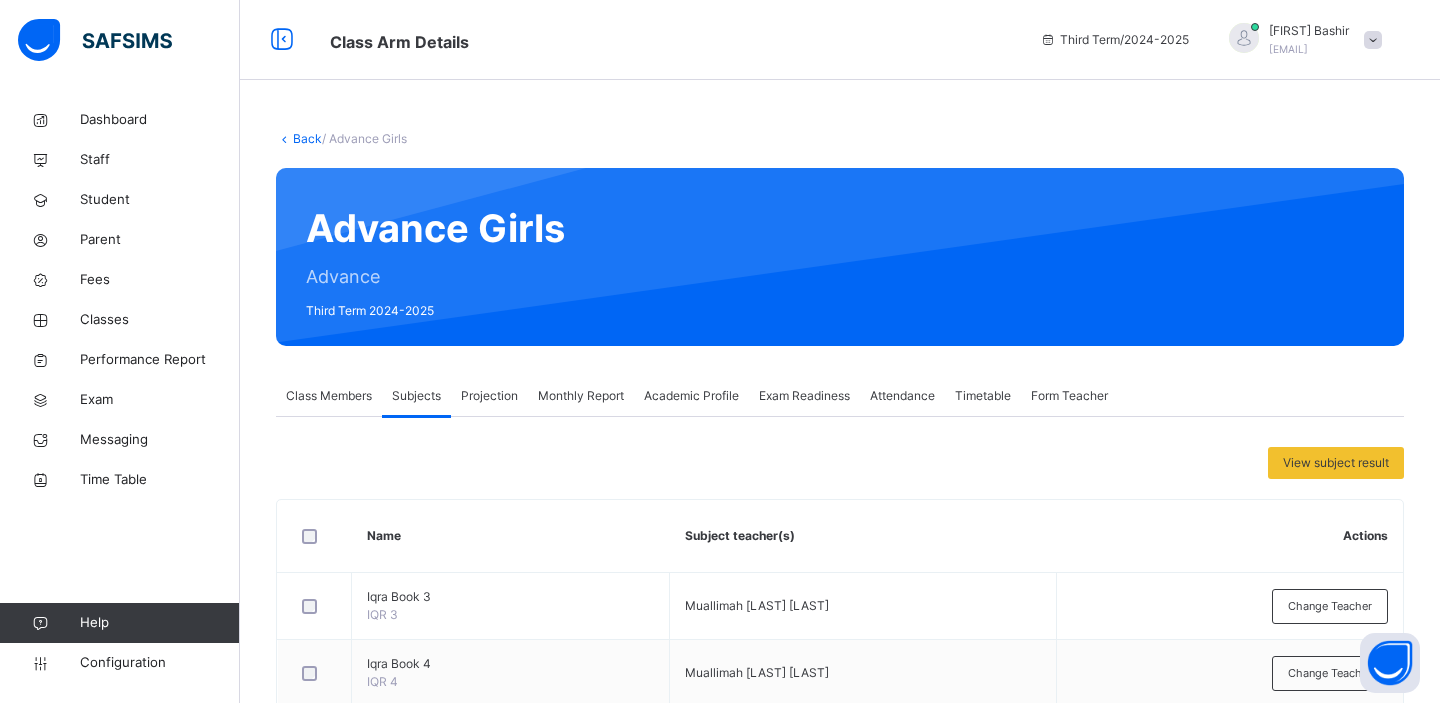 click on "Back" at bounding box center [307, 138] 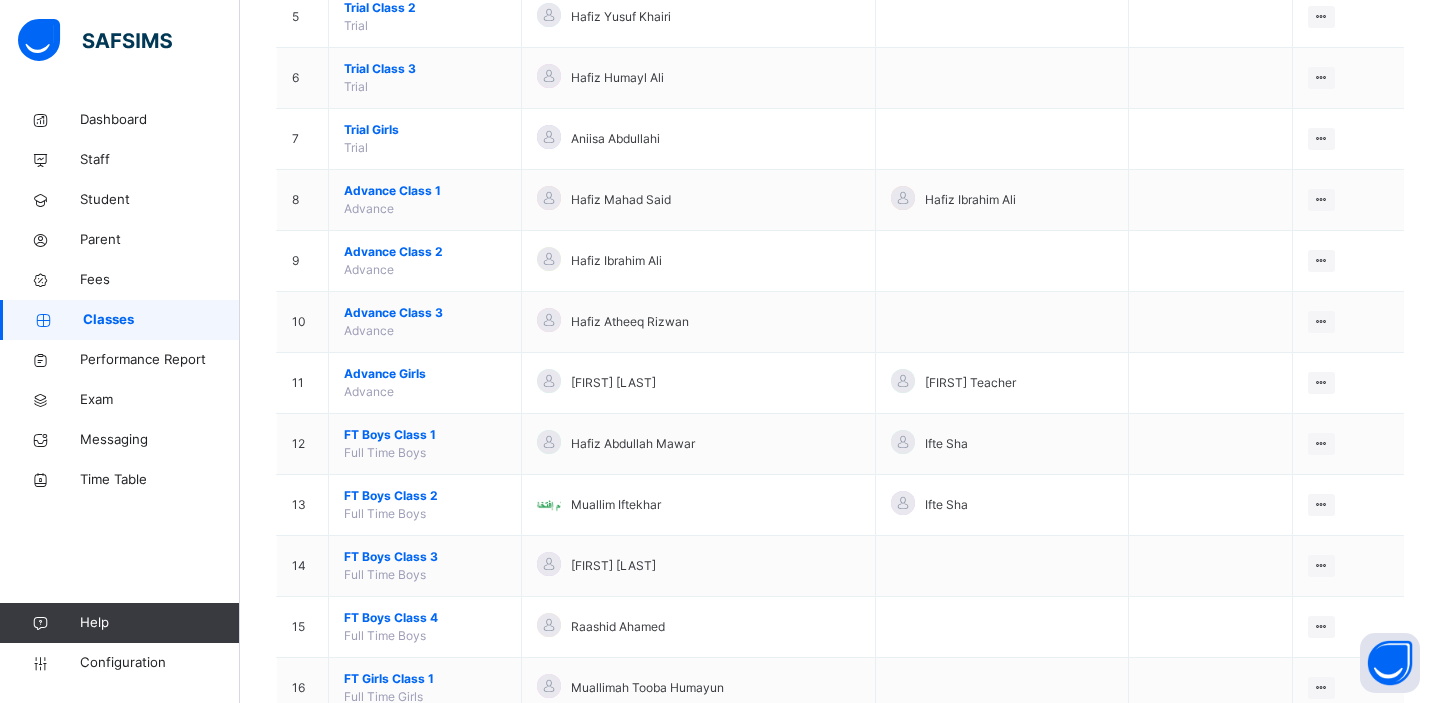 scroll, scrollTop: 561, scrollLeft: 0, axis: vertical 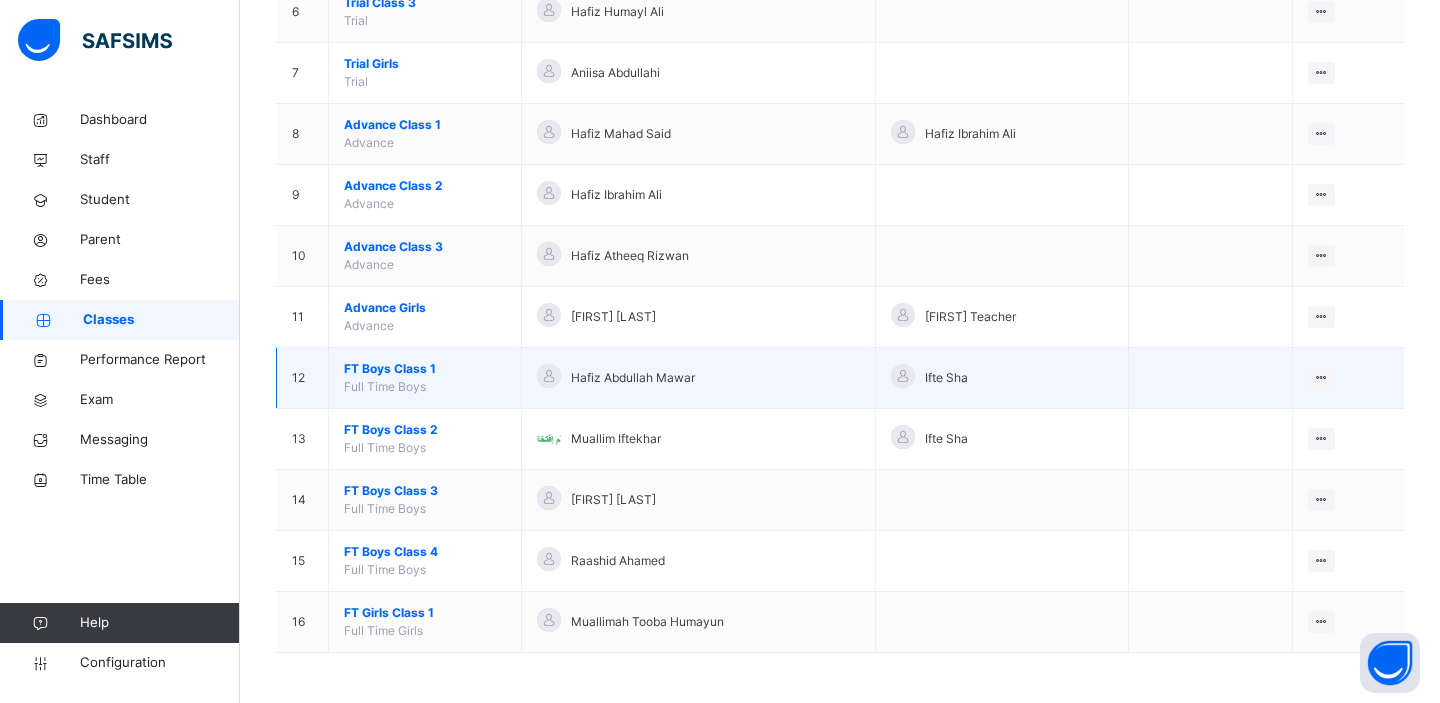 click on "FT Boys   Class 1" at bounding box center [425, 369] 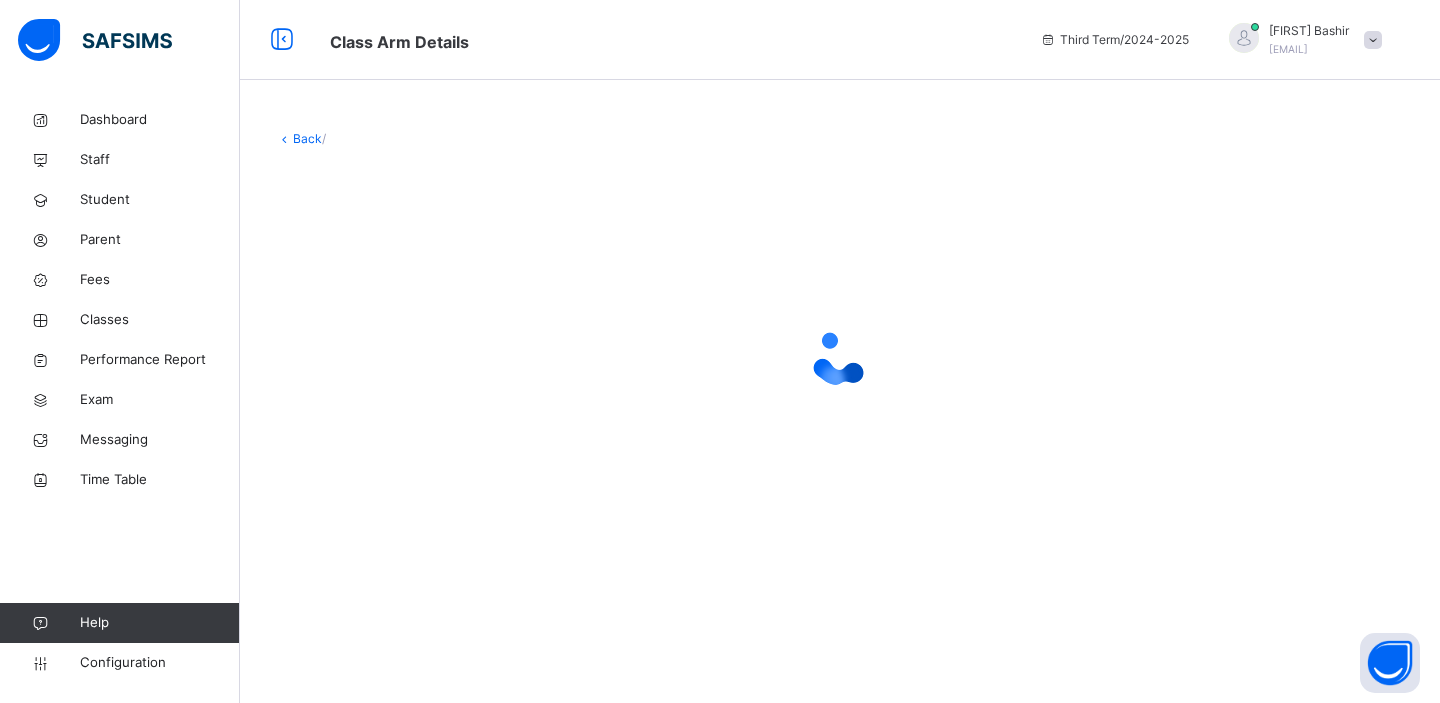 scroll, scrollTop: 0, scrollLeft: 0, axis: both 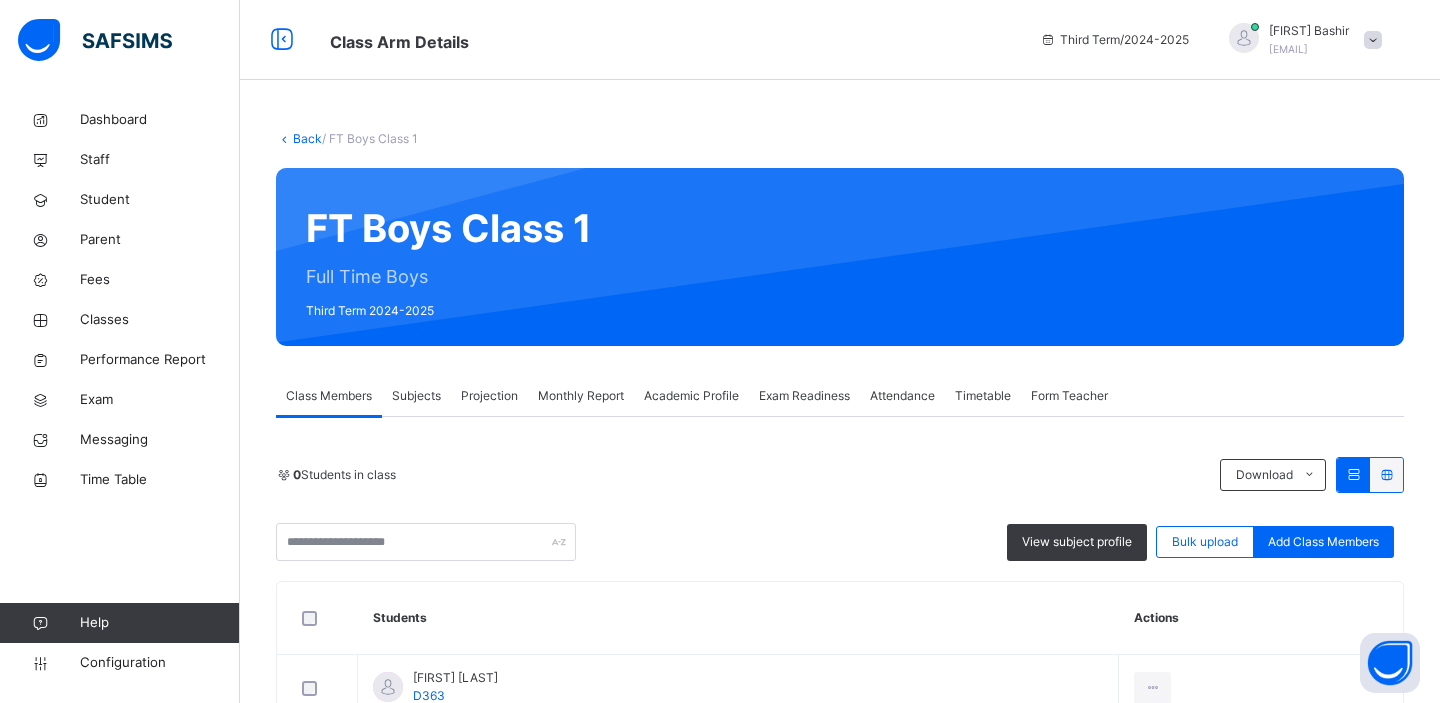 click on "Subjects" at bounding box center [416, 396] 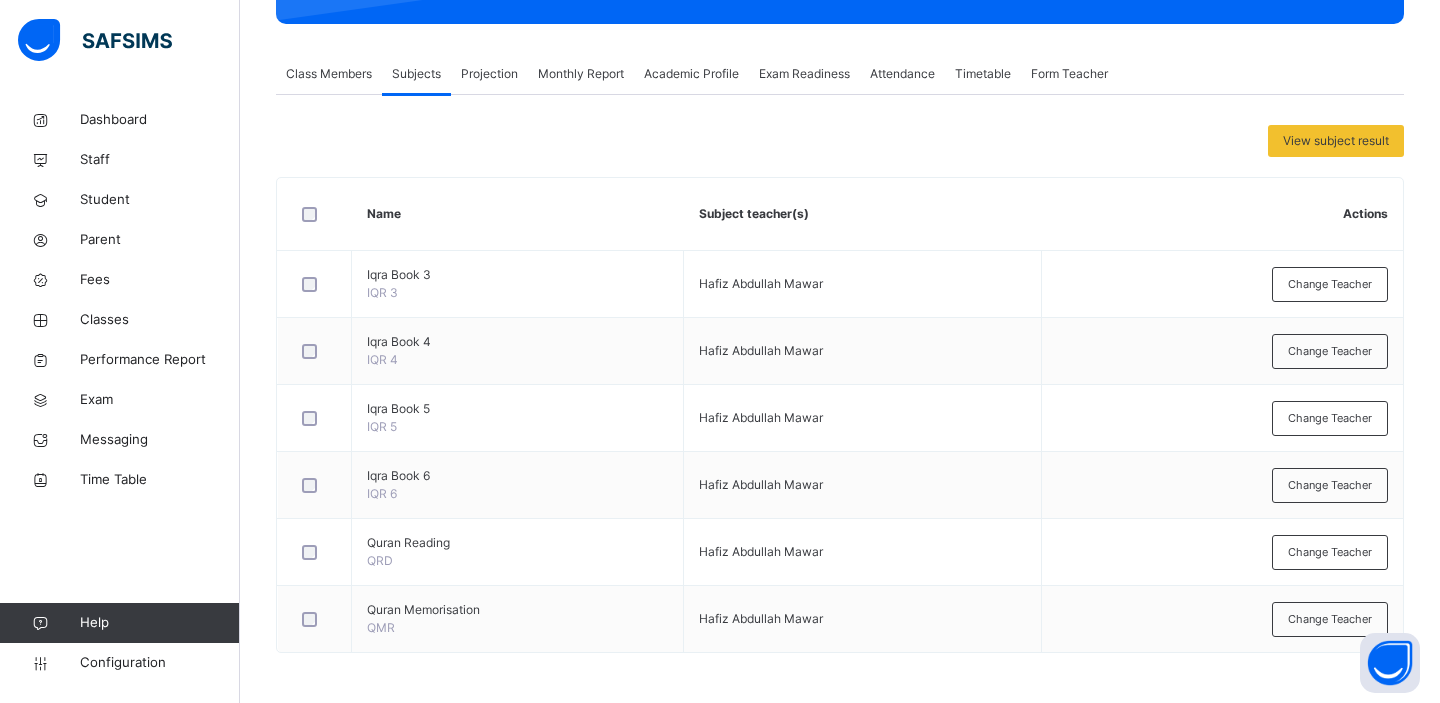 scroll, scrollTop: 75, scrollLeft: 0, axis: vertical 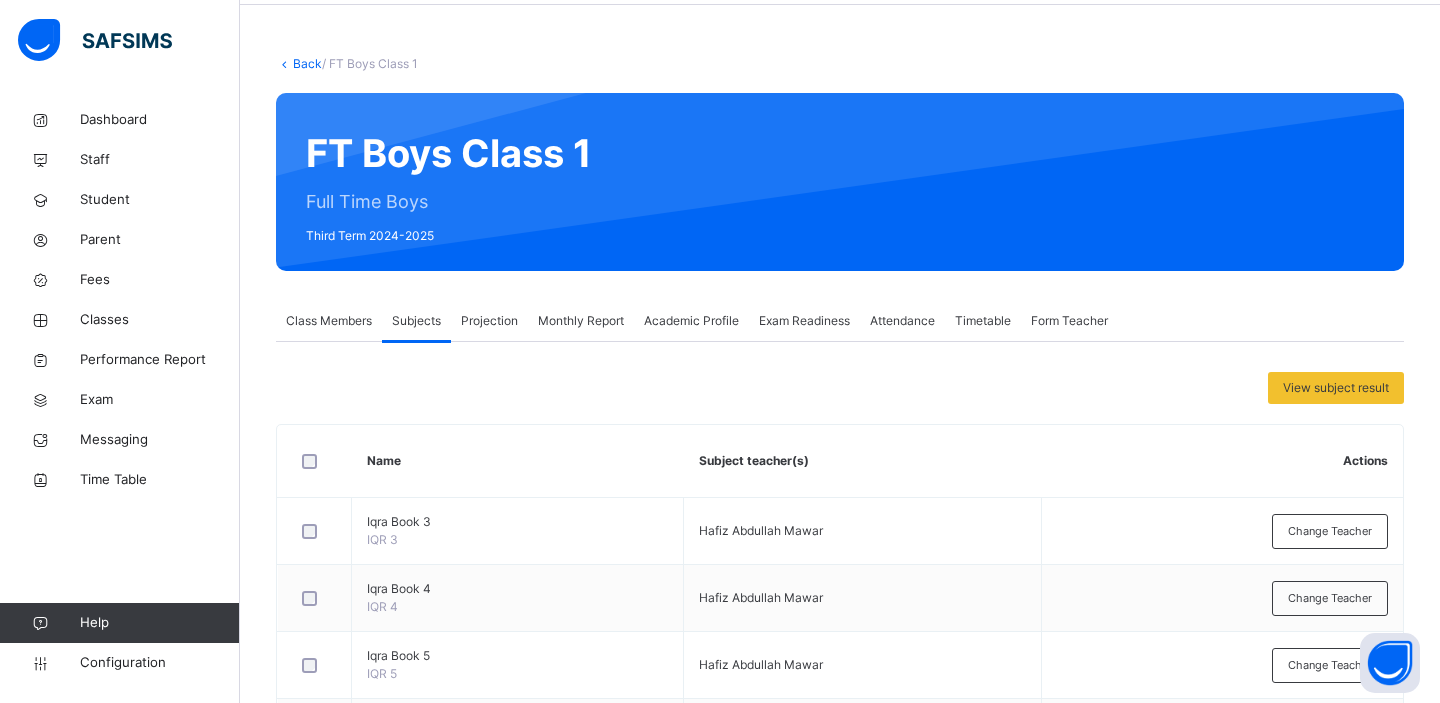 click on "Back" at bounding box center (307, 63) 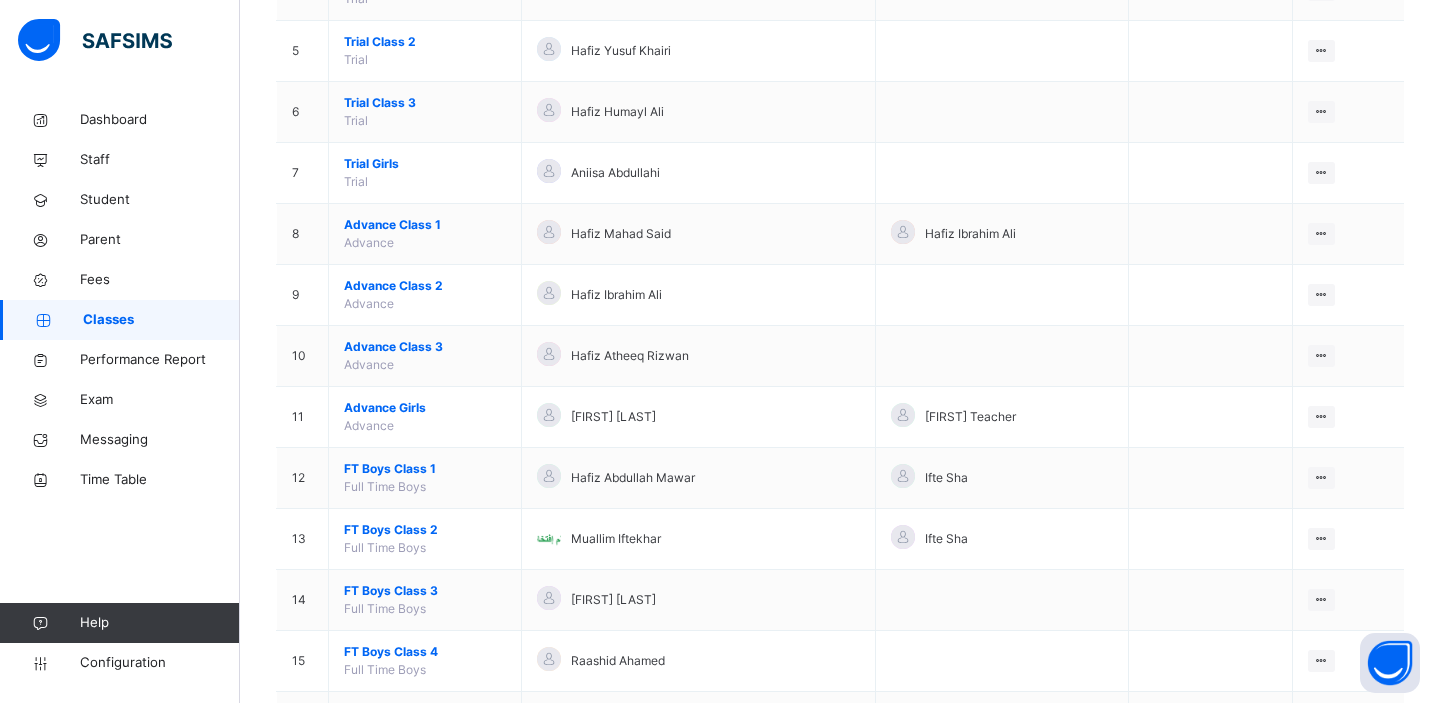 scroll, scrollTop: 463, scrollLeft: 0, axis: vertical 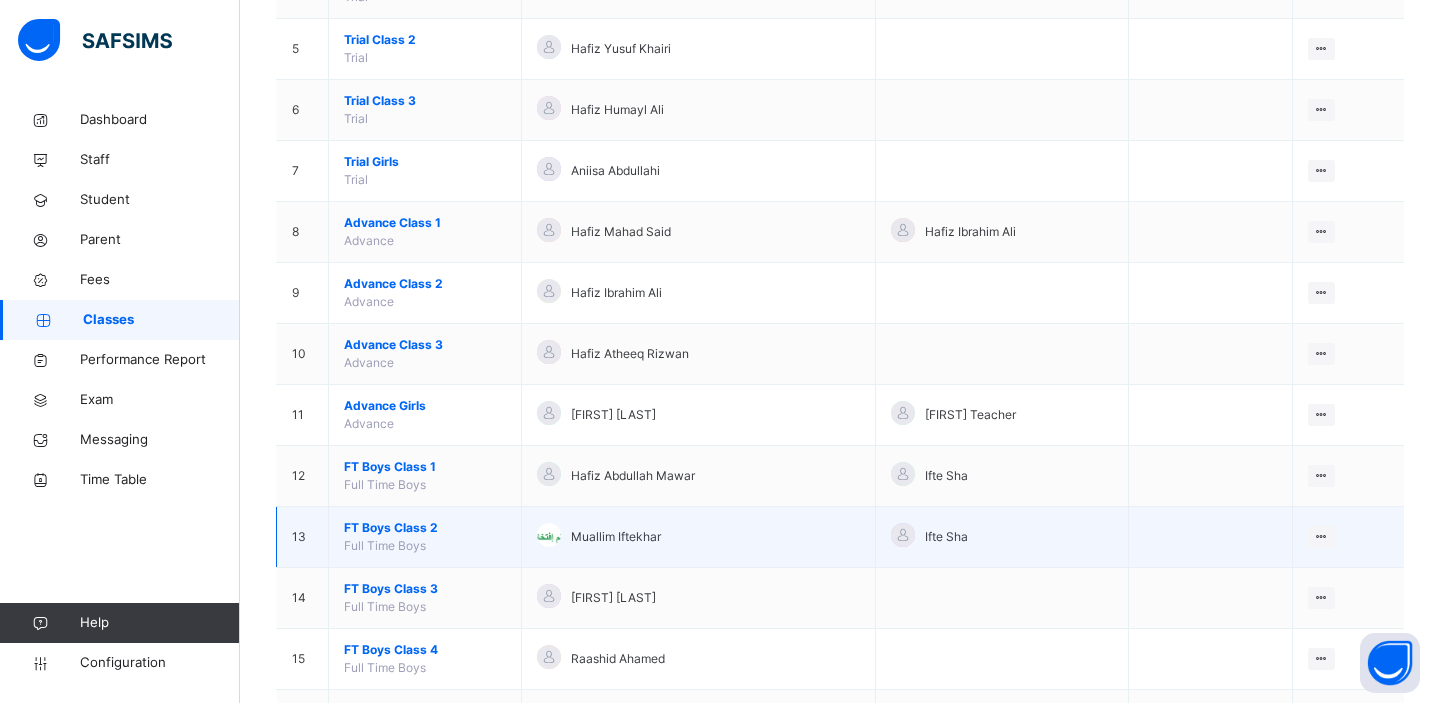 click on "FT Boys   Class 2" at bounding box center (425, 528) 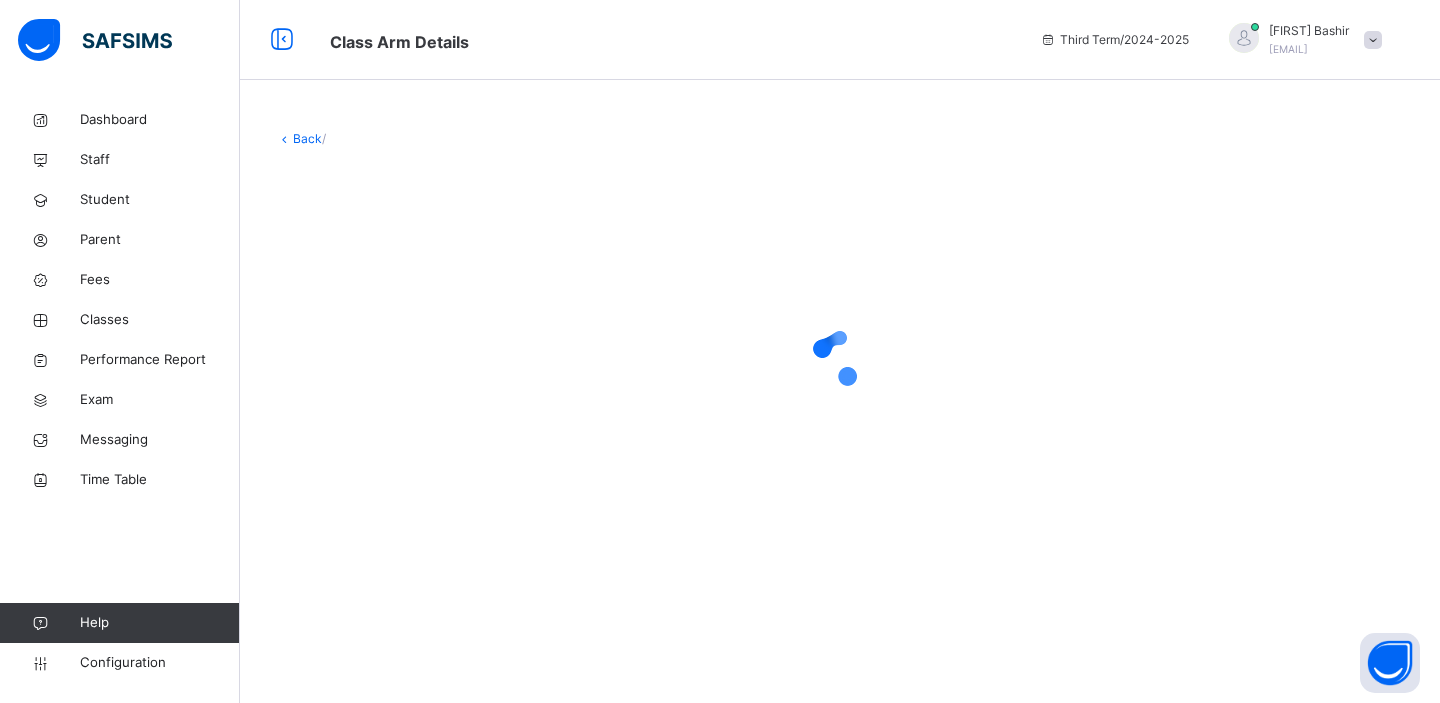 scroll, scrollTop: 0, scrollLeft: 0, axis: both 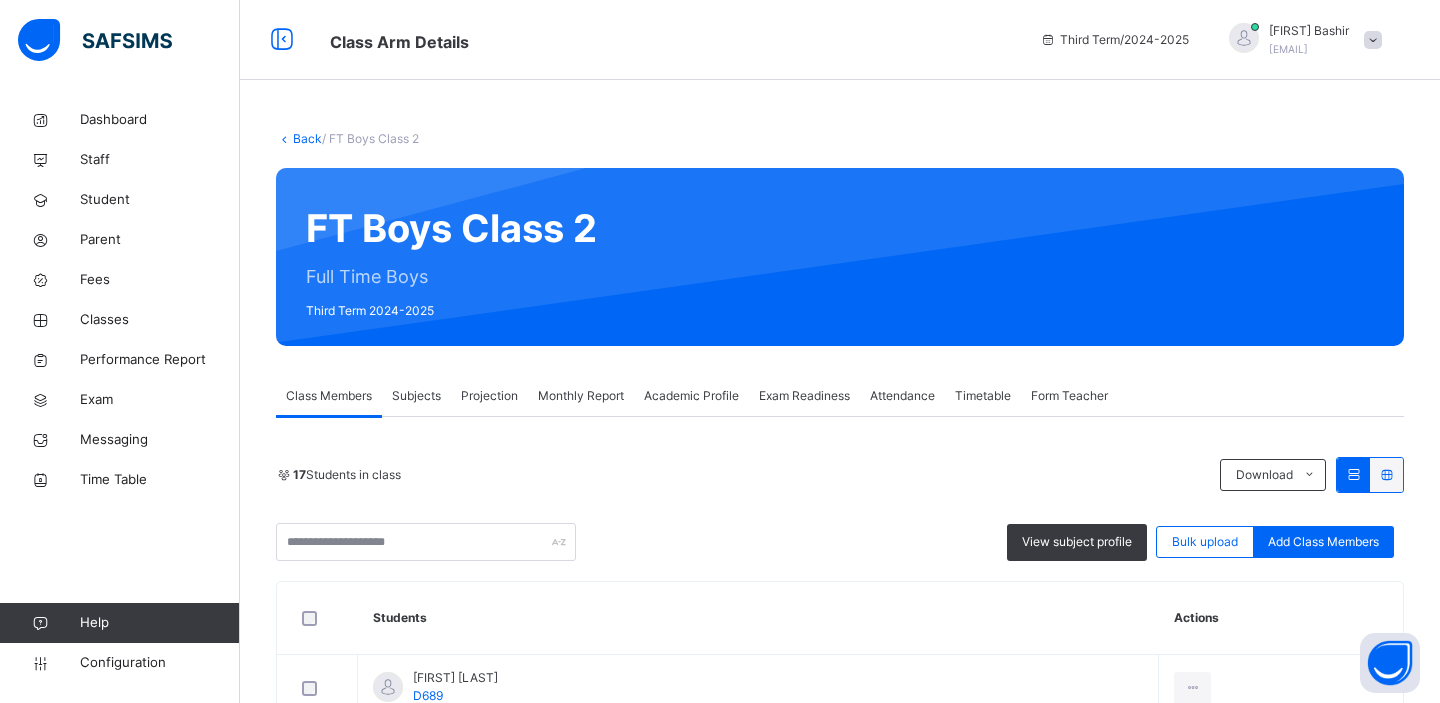 click on "Subjects" at bounding box center (416, 396) 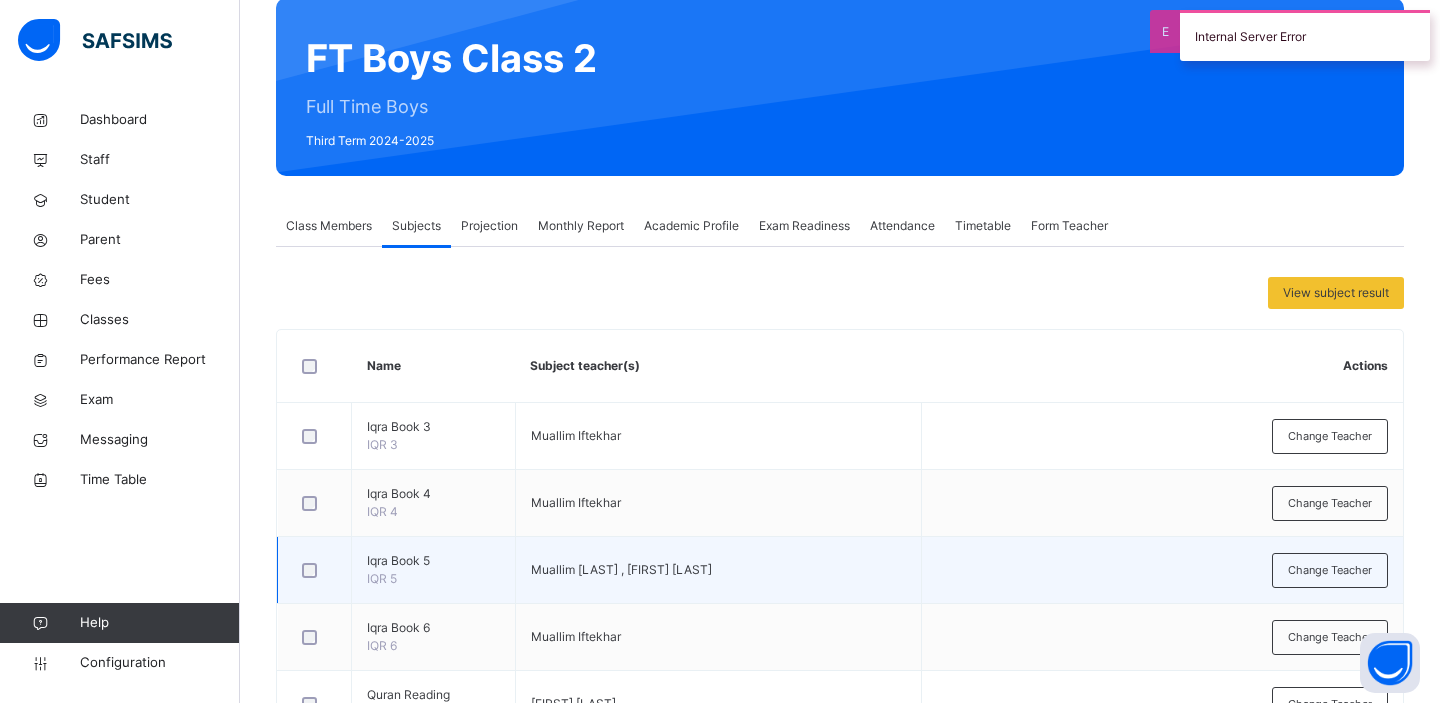 scroll, scrollTop: 163, scrollLeft: 0, axis: vertical 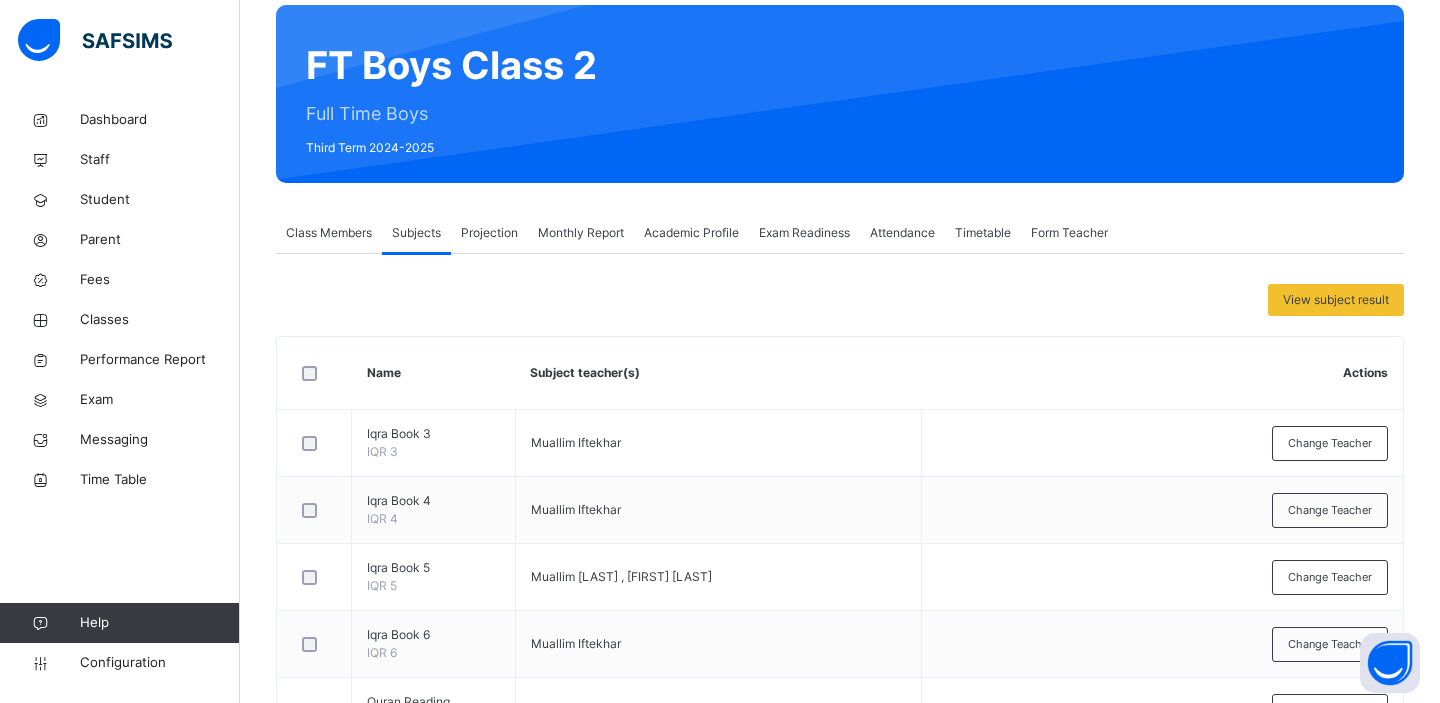 click on "Monthly Report" at bounding box center [581, 233] 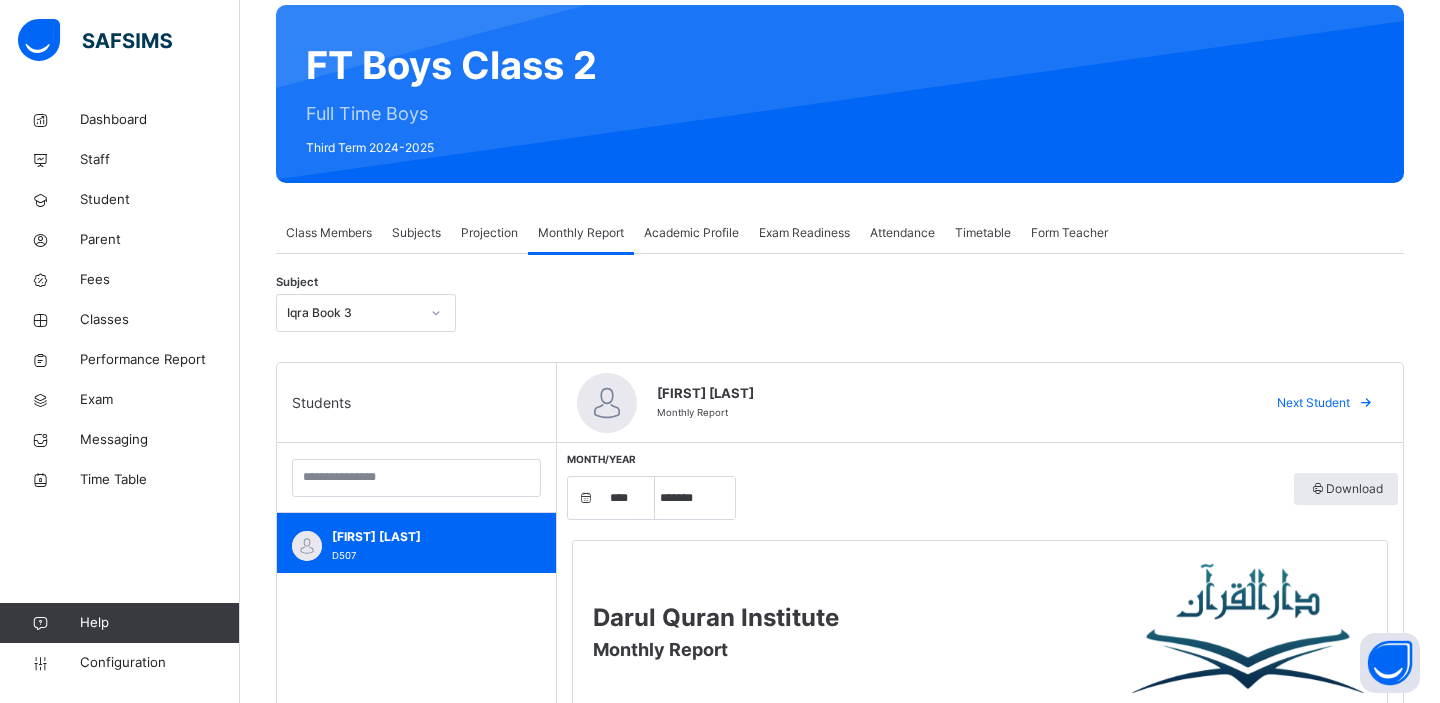 click at bounding box center [436, 313] 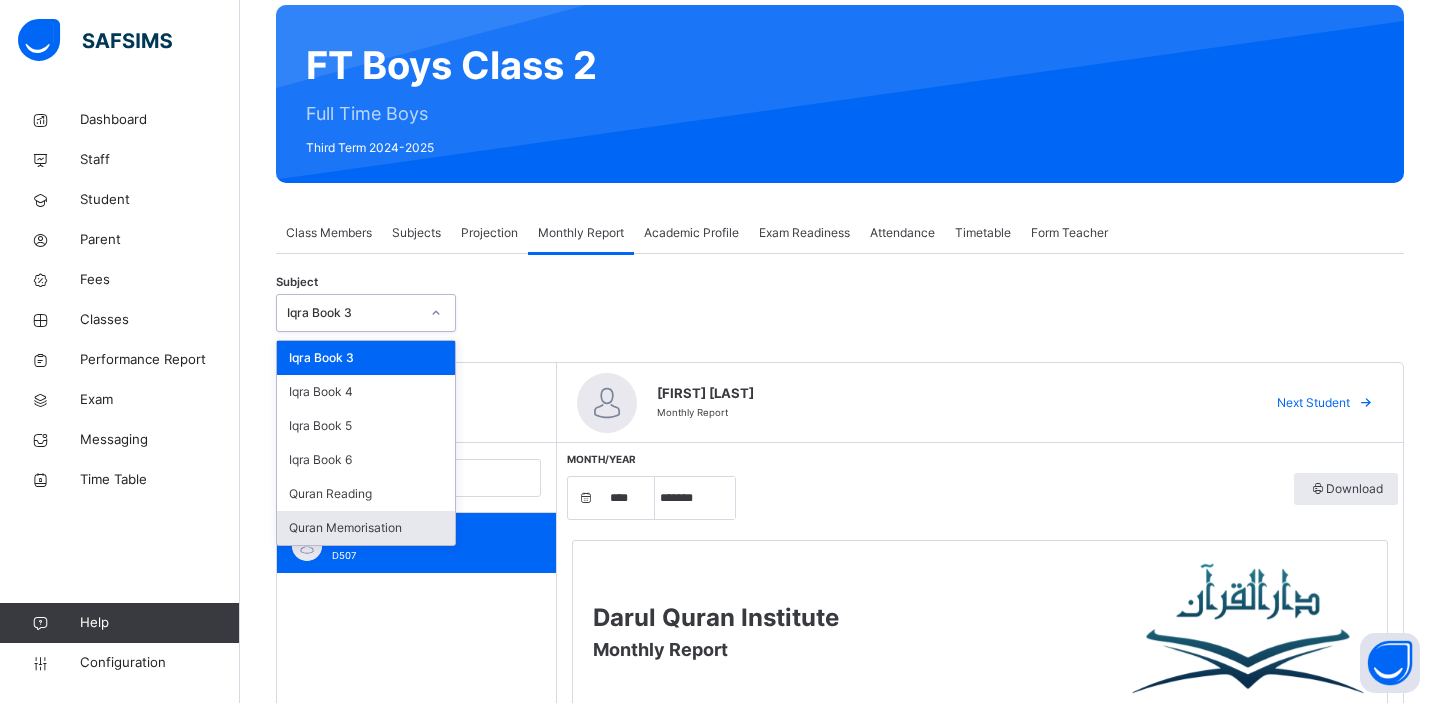 click on "Quran Memorisation" at bounding box center [366, 528] 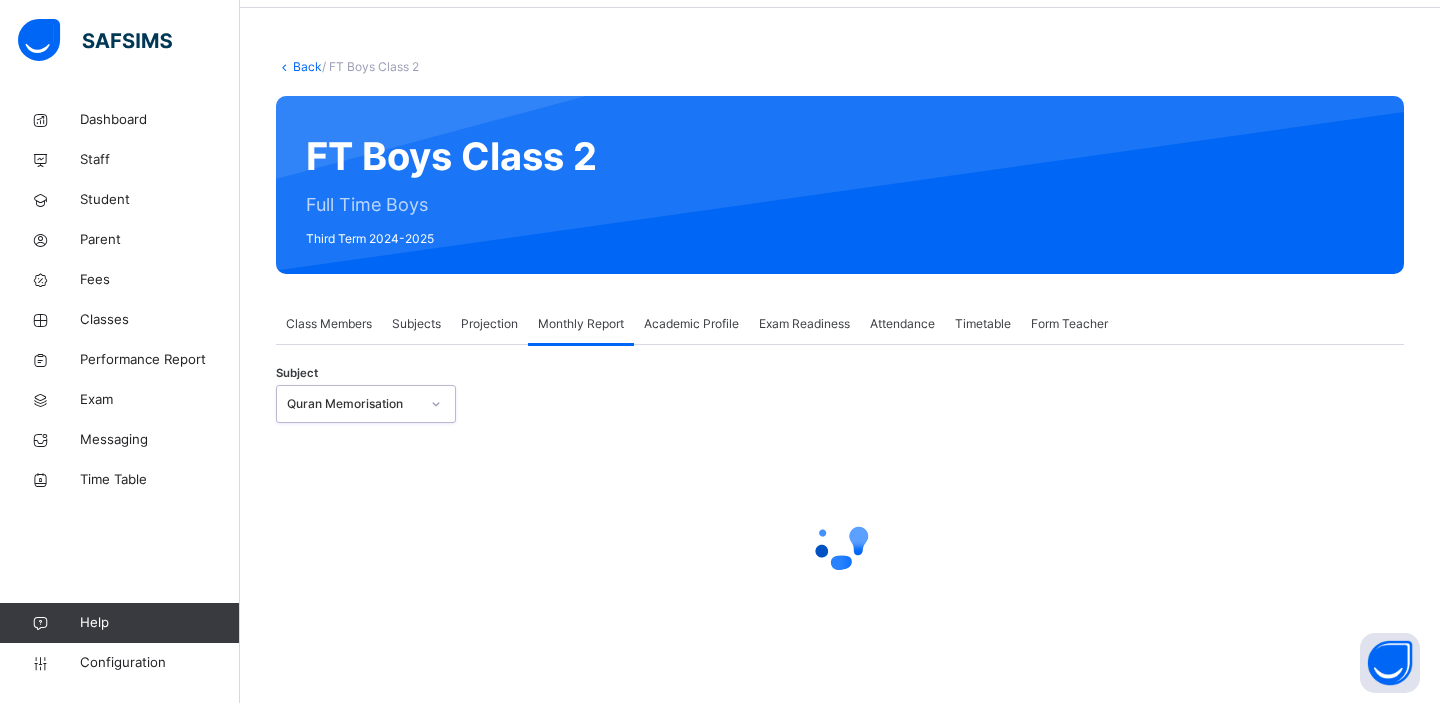 select on "****" 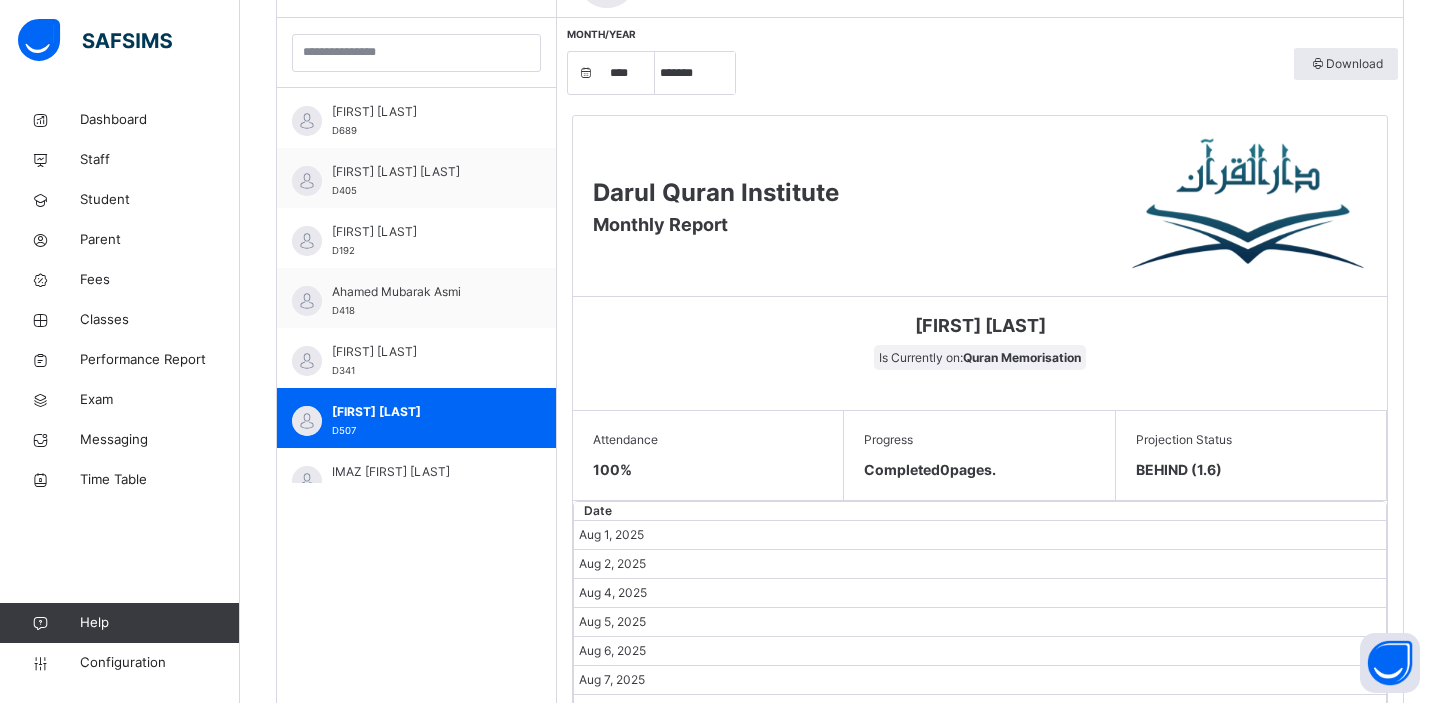 scroll, scrollTop: 586, scrollLeft: 0, axis: vertical 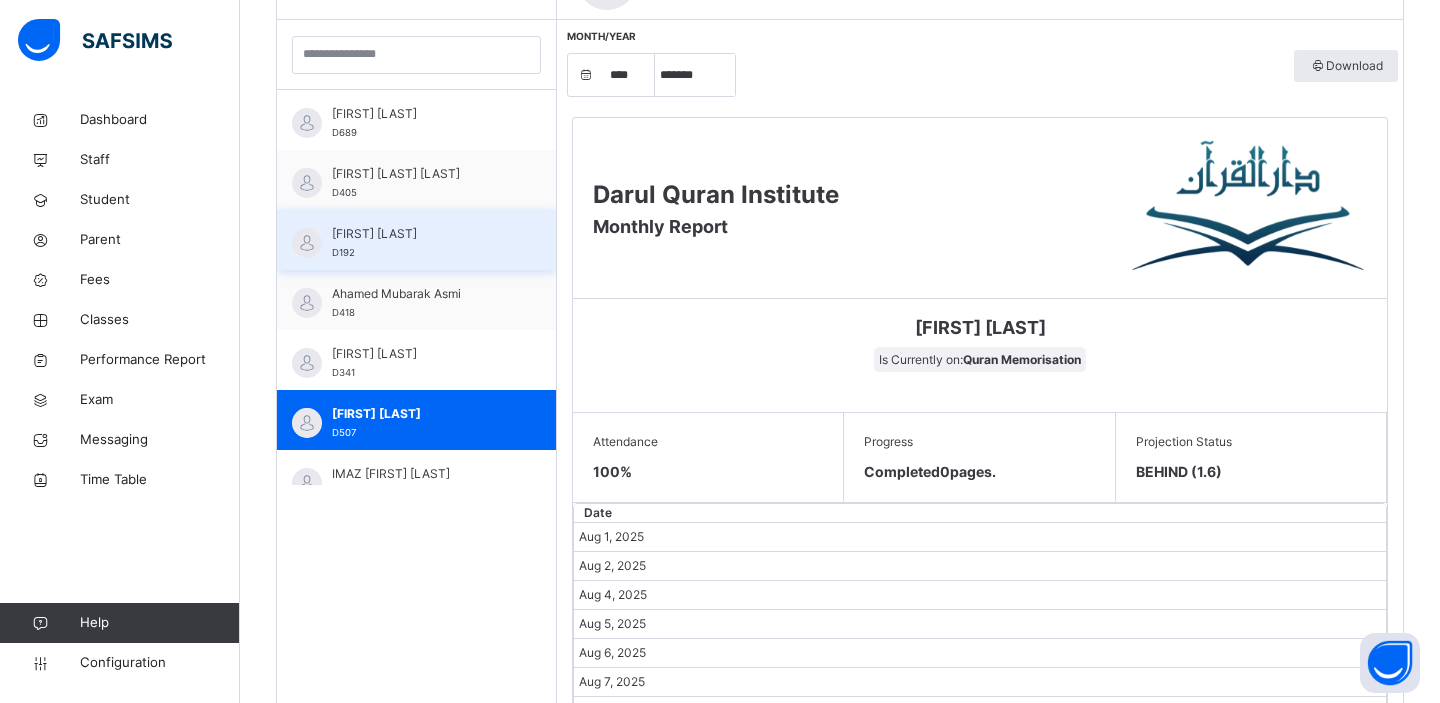 click on "[FIRST]  [LAST]" at bounding box center [421, 234] 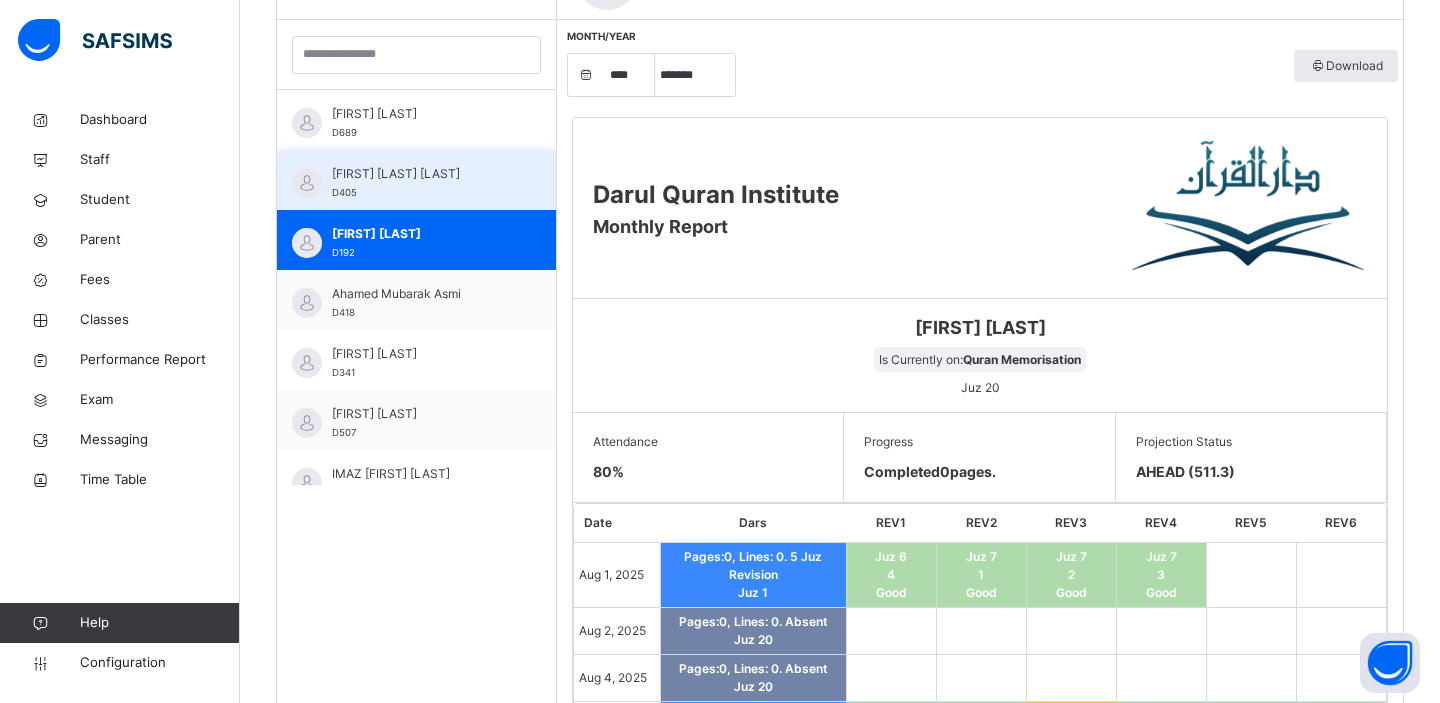 click on "[FIRST] [LAST]  [LAST] D405" at bounding box center (421, 183) 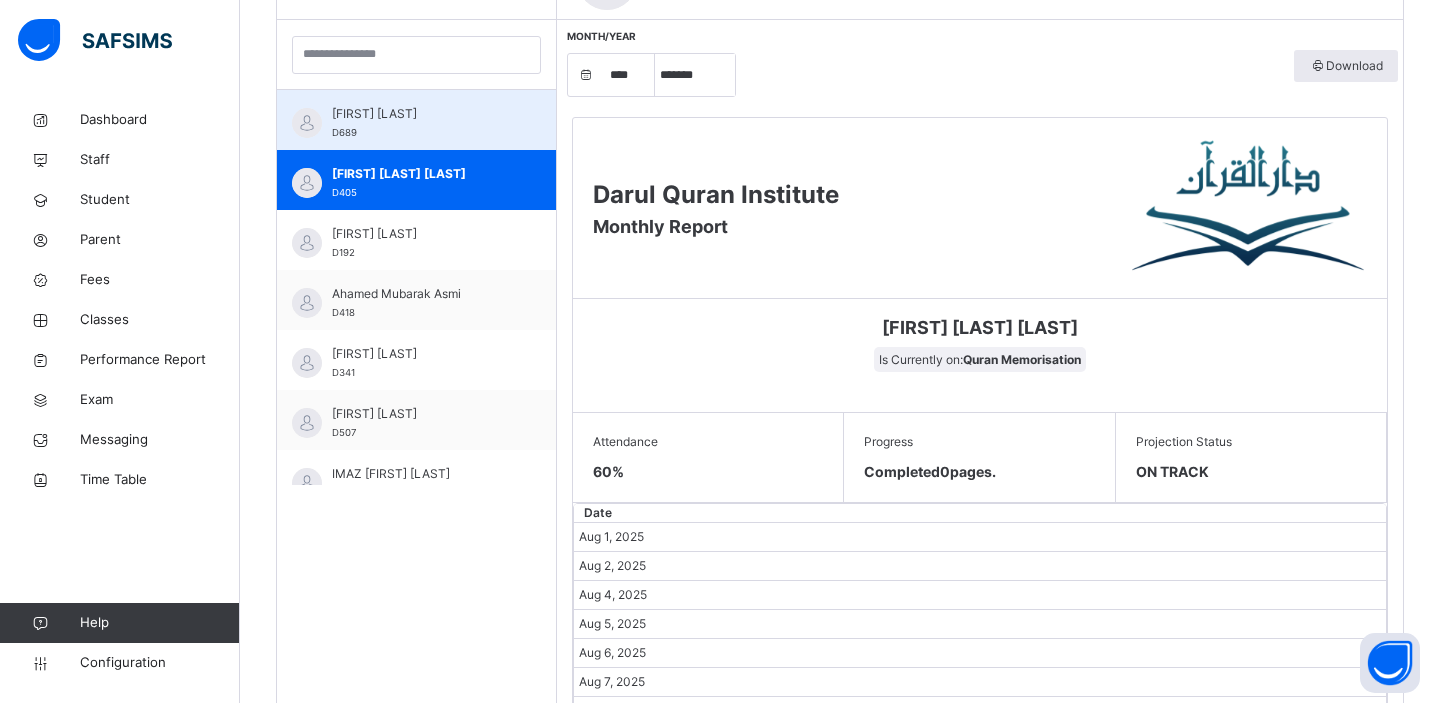 click on "[FIRST] [LAST]  [LAST] D689" at bounding box center (416, 120) 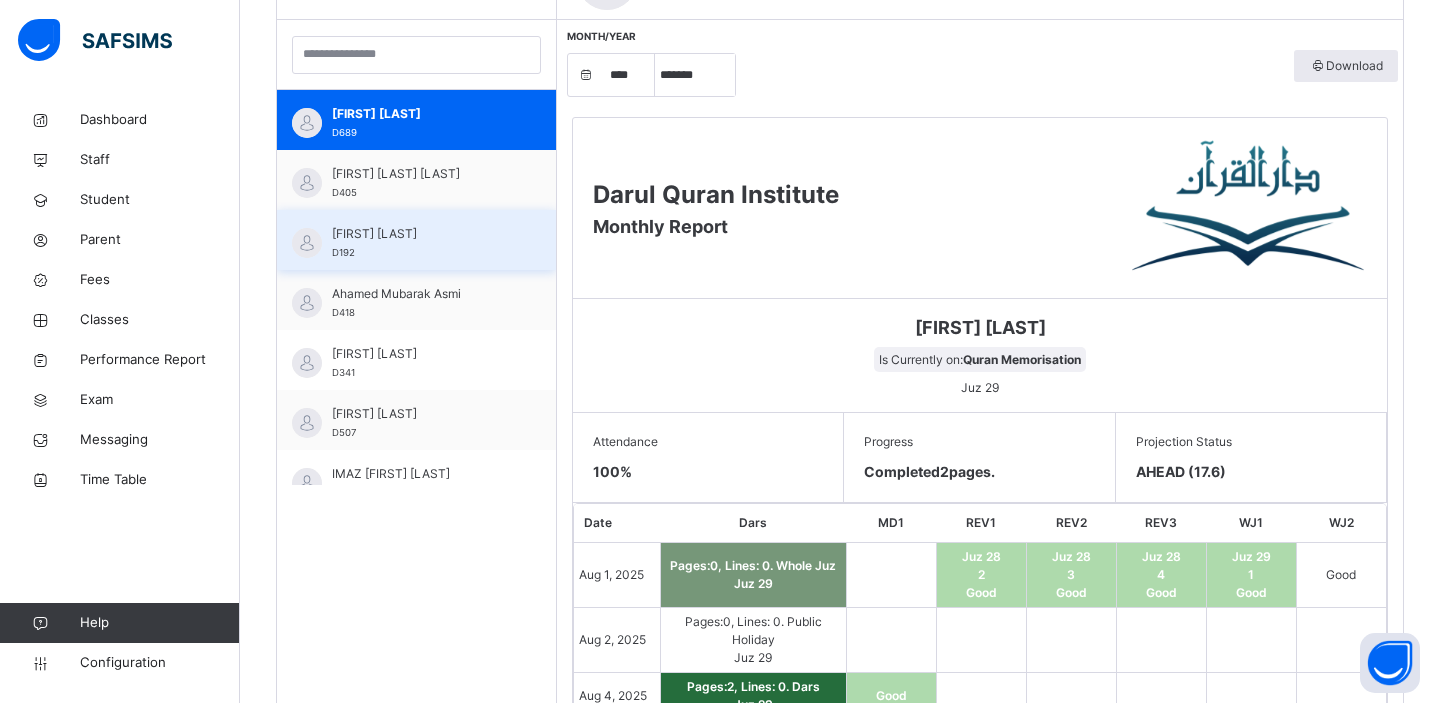 click on "[FIRST]  [LAST] D192" at bounding box center (421, 243) 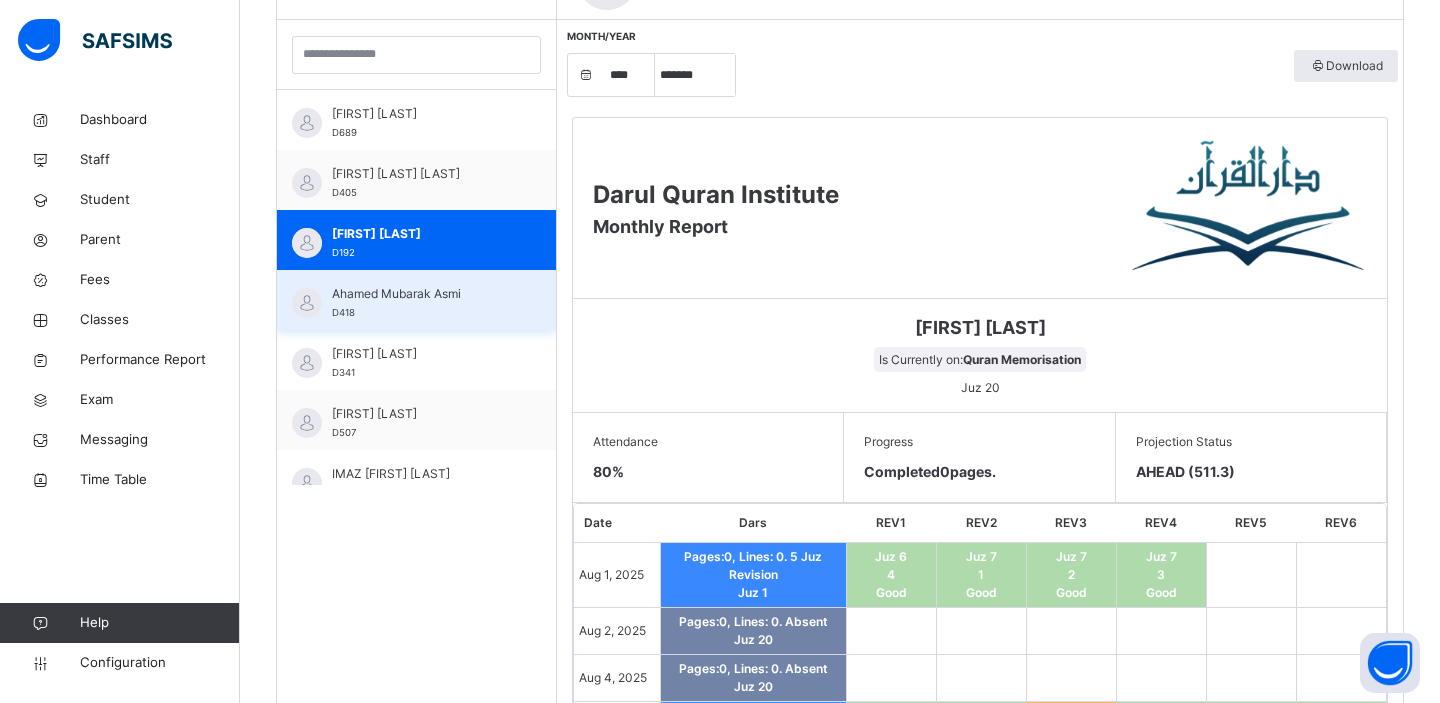 click on "[FIRST] [LAST]  [LAST] D418" at bounding box center [421, 303] 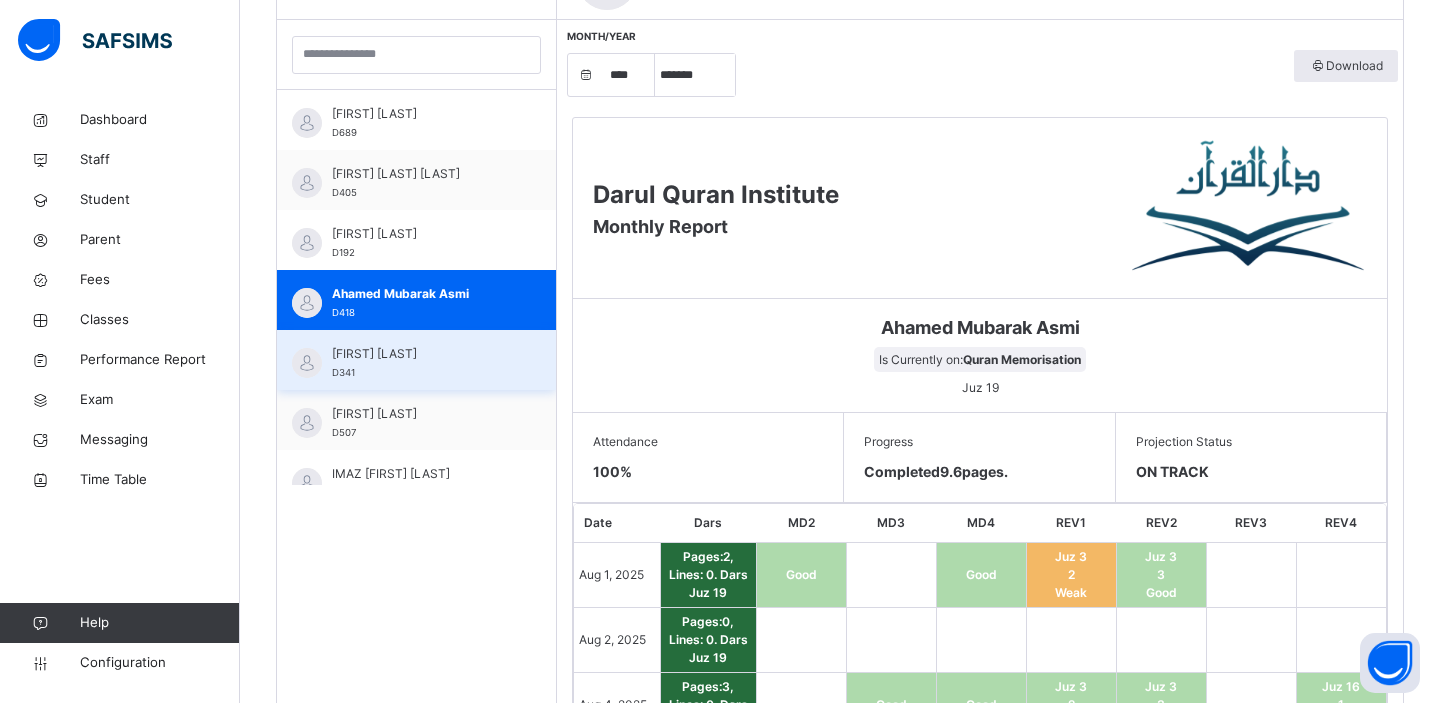 click on "[FIRST]  [LAST]" at bounding box center [421, 354] 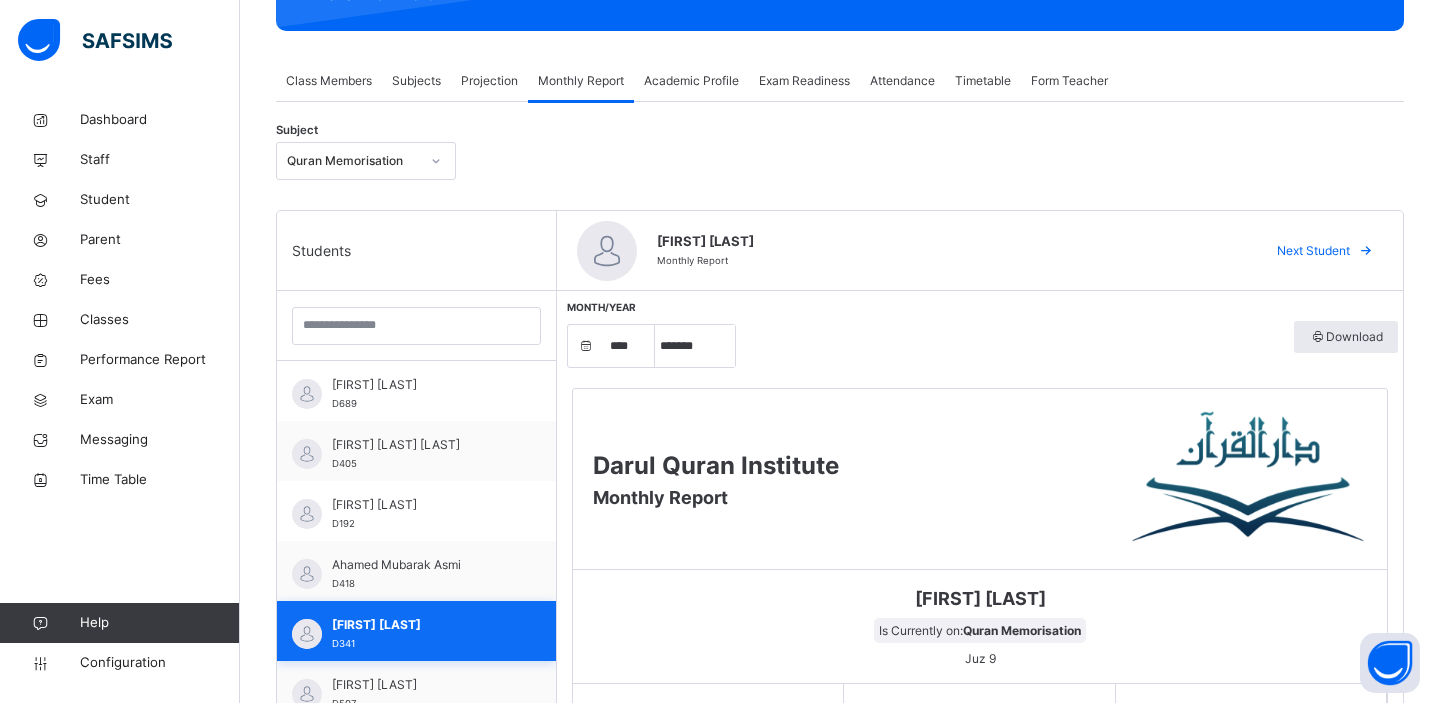 scroll, scrollTop: 313, scrollLeft: 0, axis: vertical 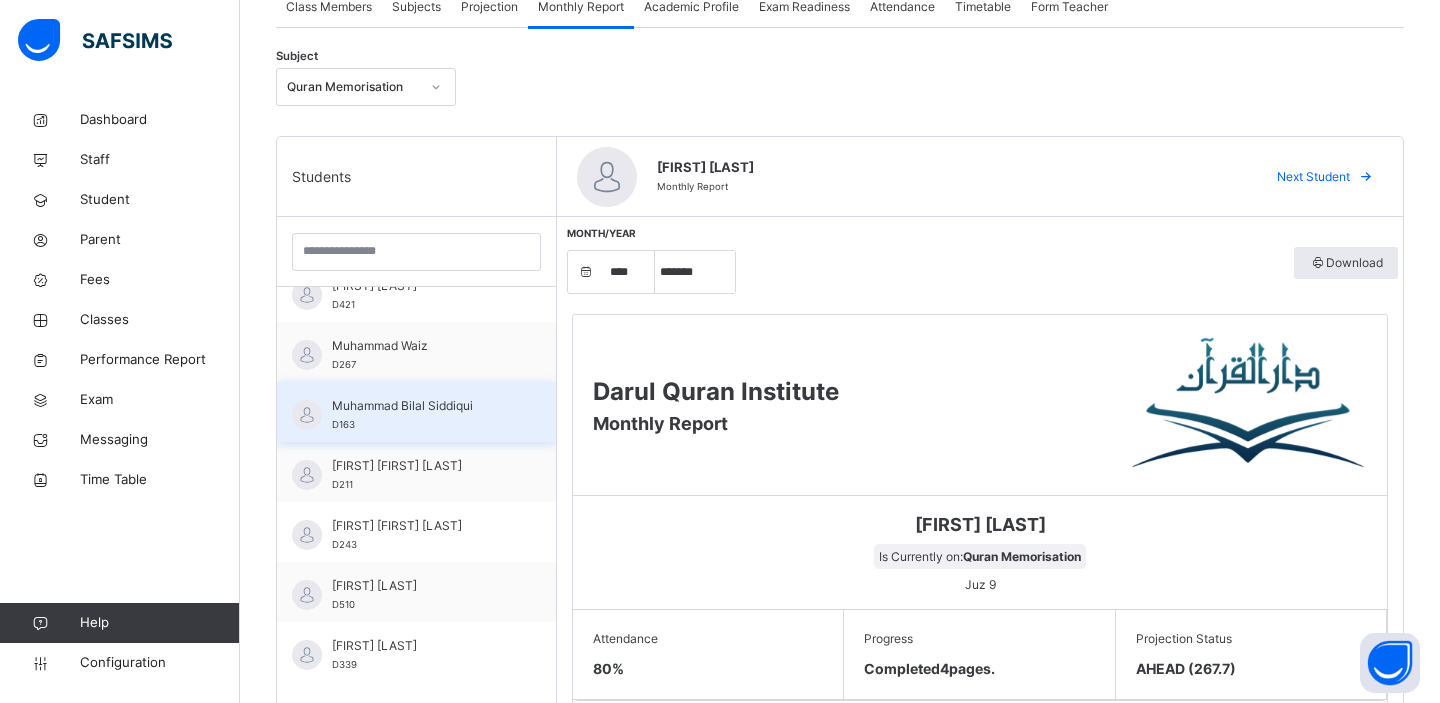 click on "[FIRST] [FIRST]  [LAST] D163" at bounding box center (421, 415) 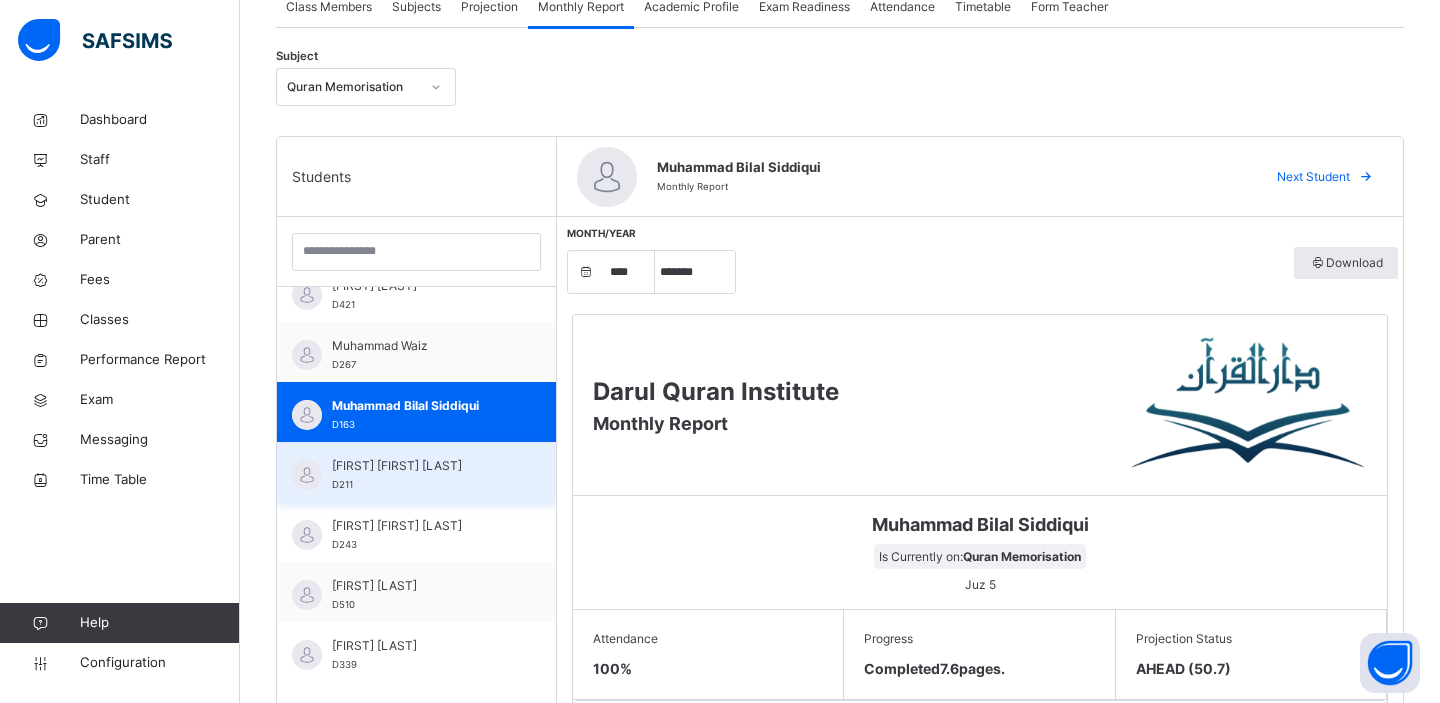 click on "[FIRST] [FIRST]  [LAST]" at bounding box center (421, 466) 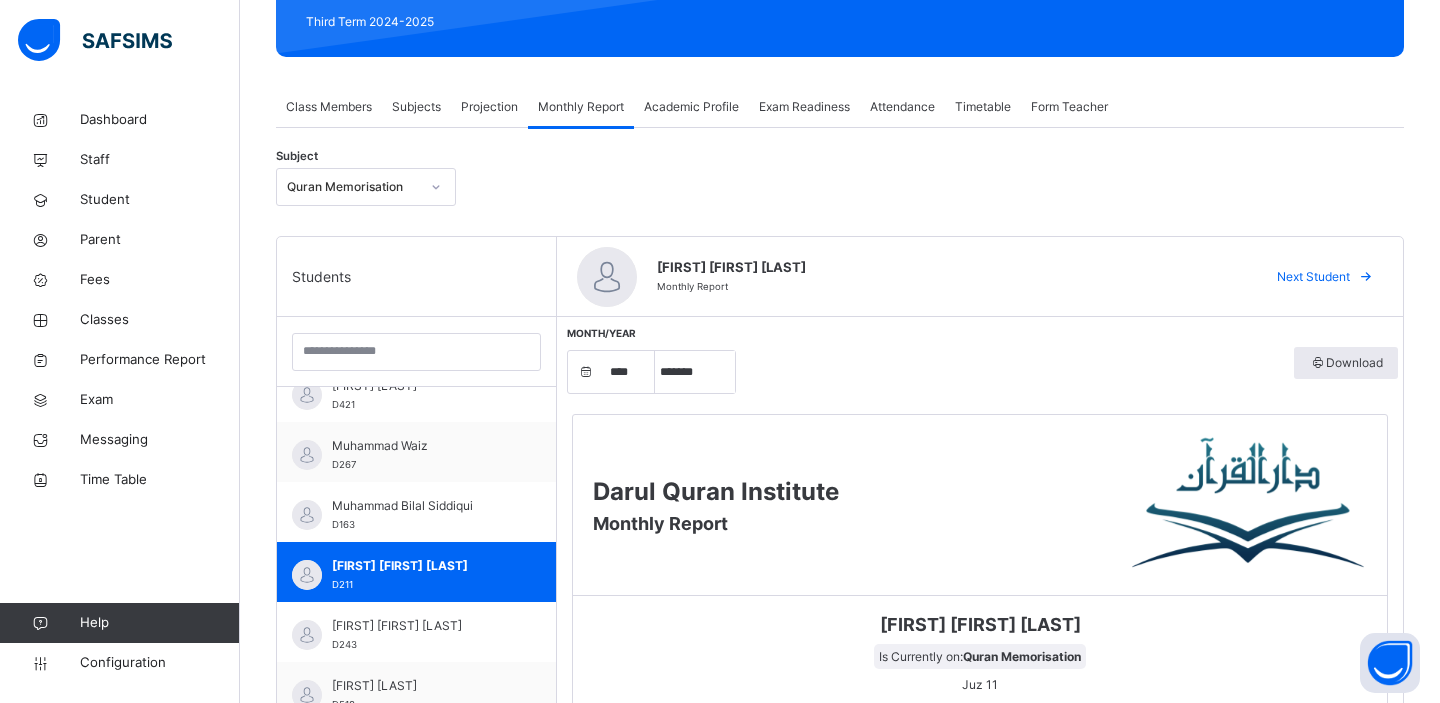 scroll, scrollTop: 283, scrollLeft: 0, axis: vertical 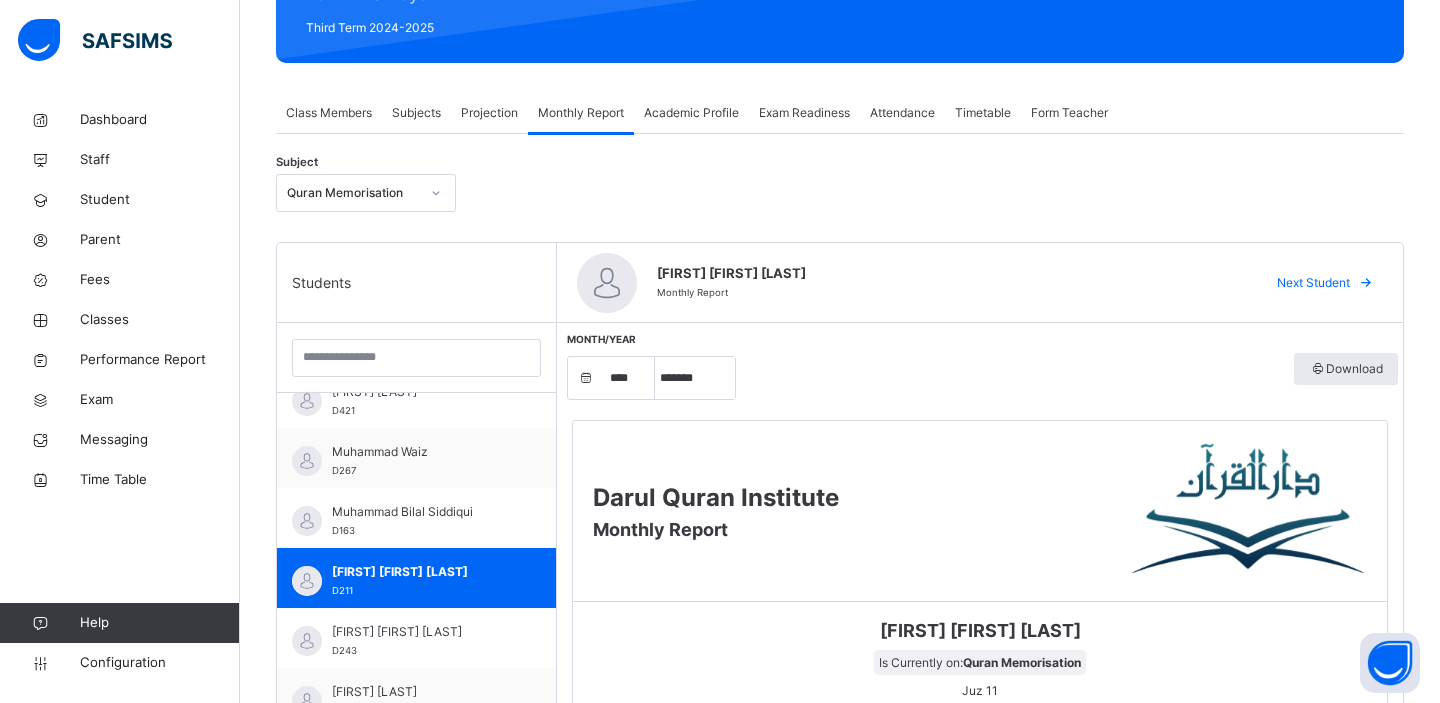 click on "Academic Profile" at bounding box center (691, 113) 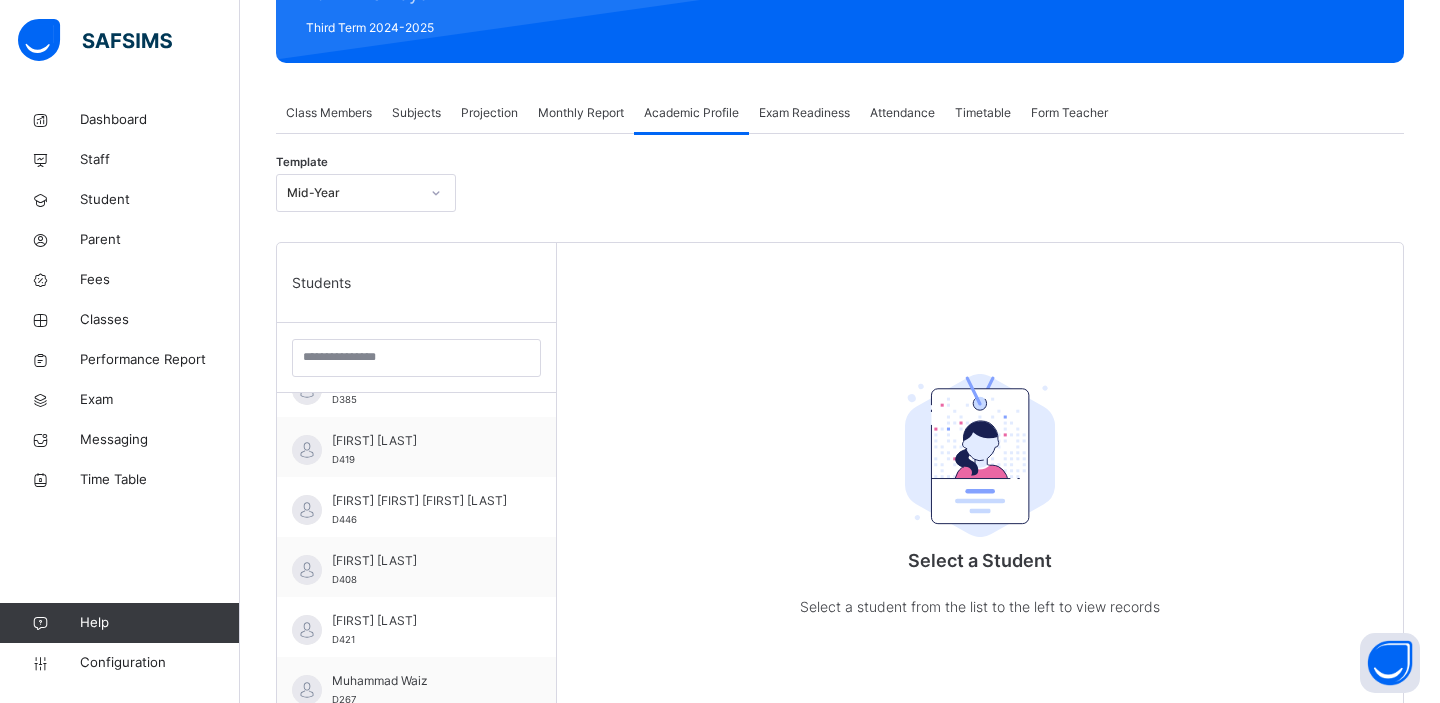 scroll, scrollTop: 400, scrollLeft: 0, axis: vertical 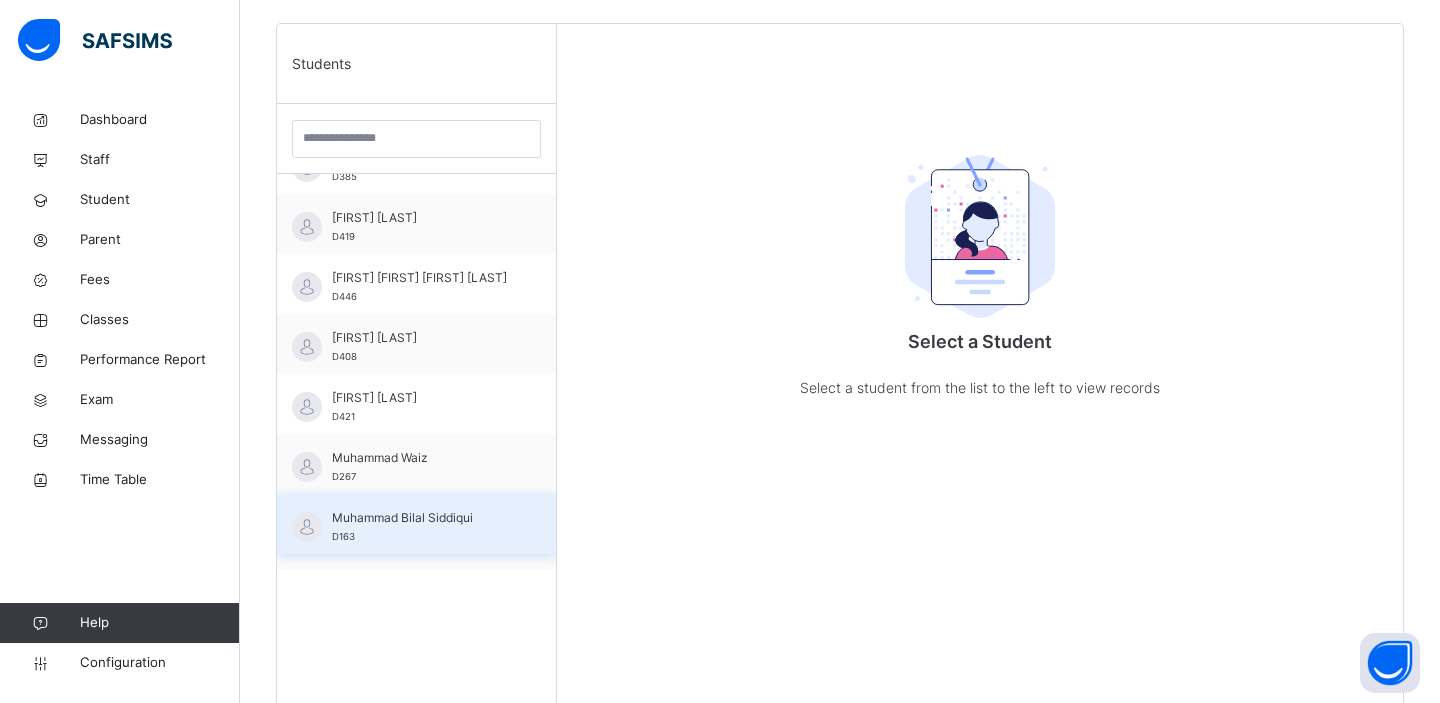 click on "Muhammad Bilal  Siddiqui" at bounding box center [421, 518] 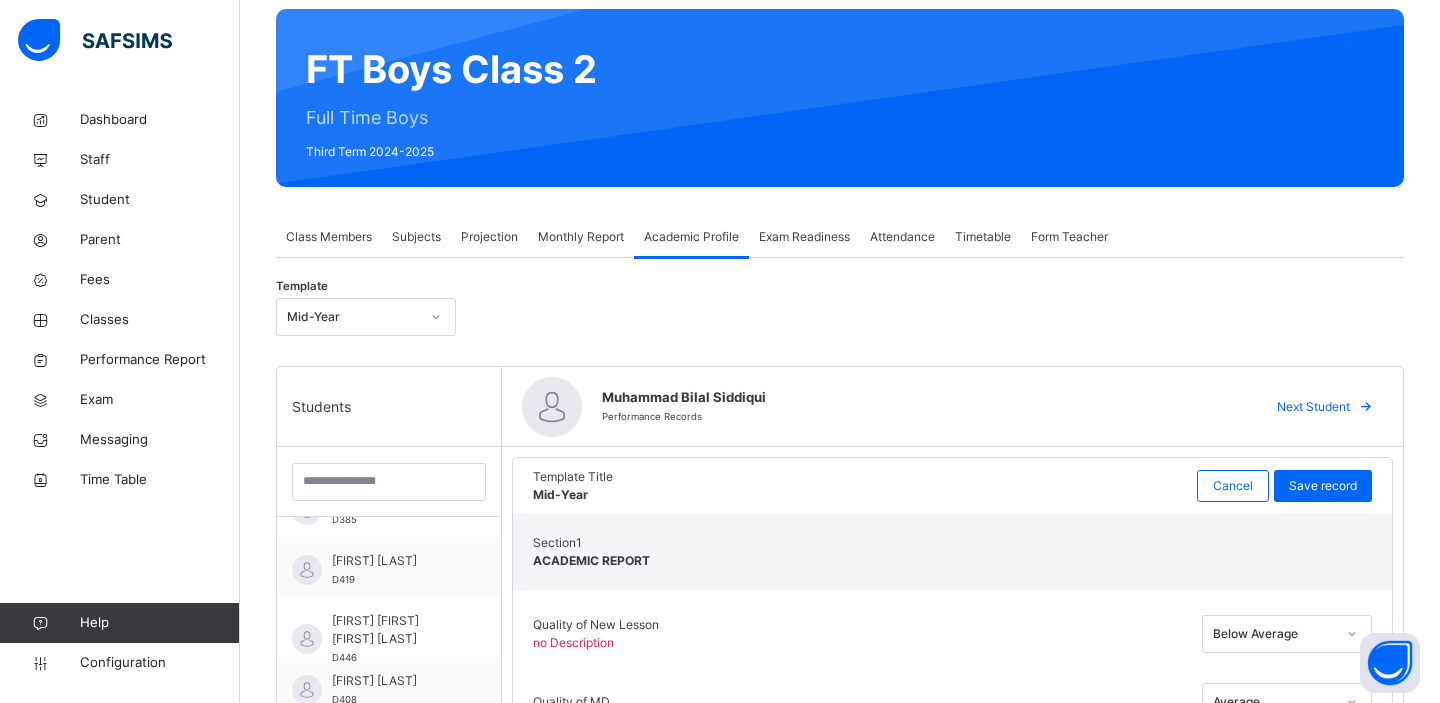 scroll, scrollTop: 157, scrollLeft: 0, axis: vertical 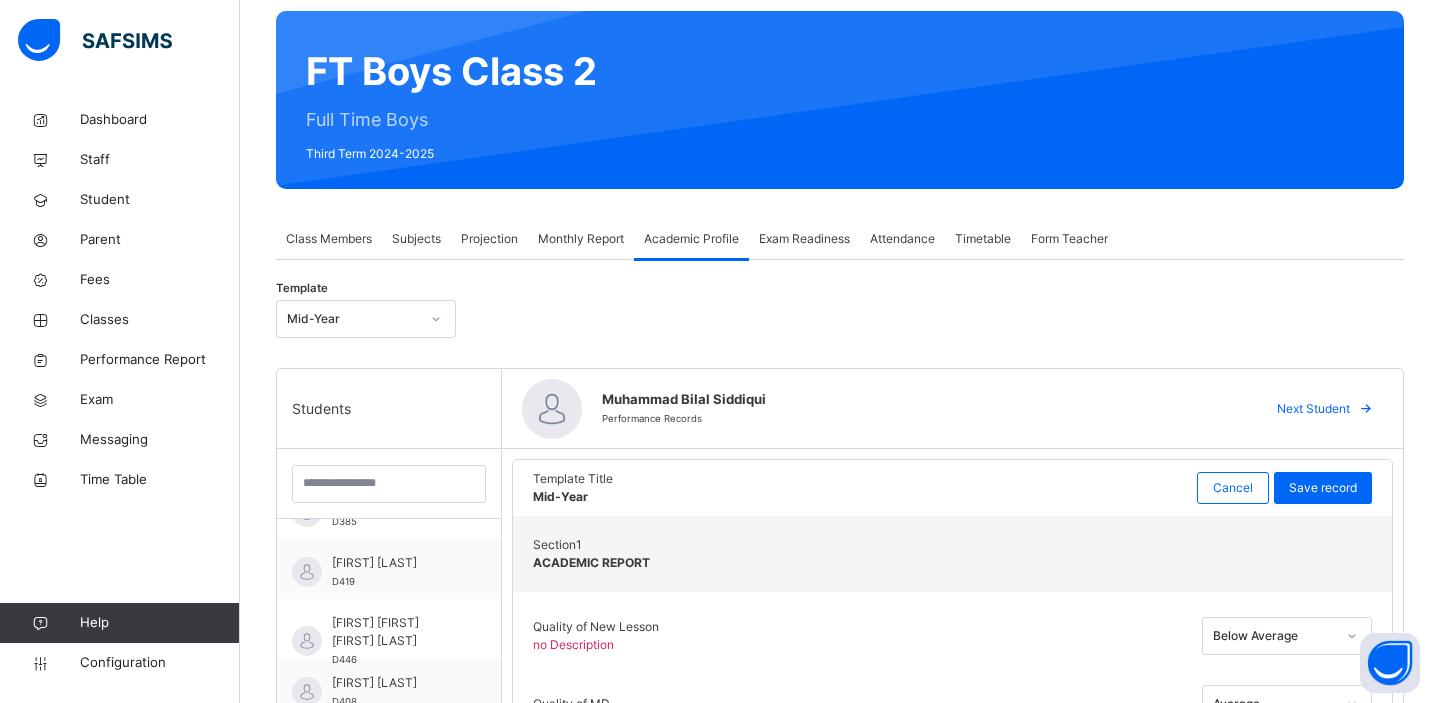 click 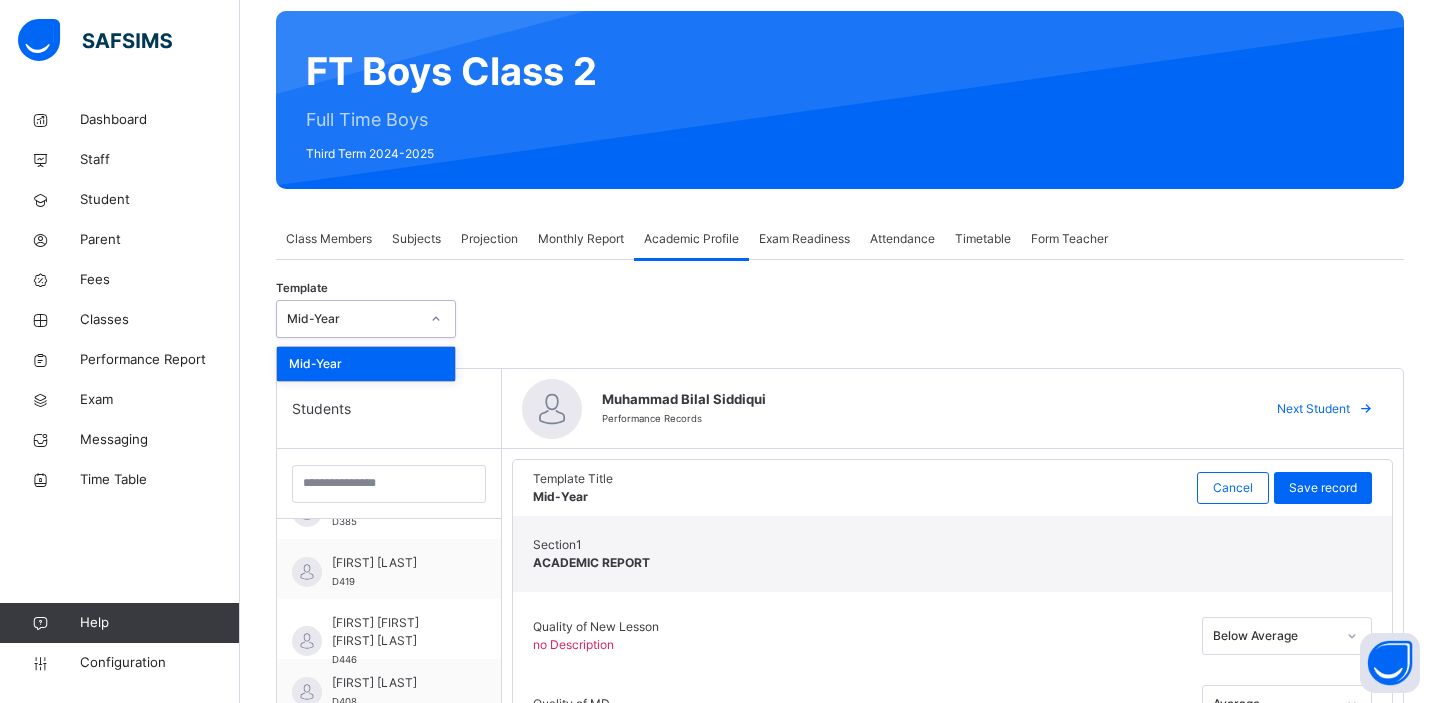 click on "Template      option Mid-Year focused, 1 of 1. 1 result available. Use Up and Down to choose options, press Enter to select the currently focused option, press Escape to exit the menu, press Tab to select the option and exit the menu. Mid-Year Mid-Year" at bounding box center (840, 319) 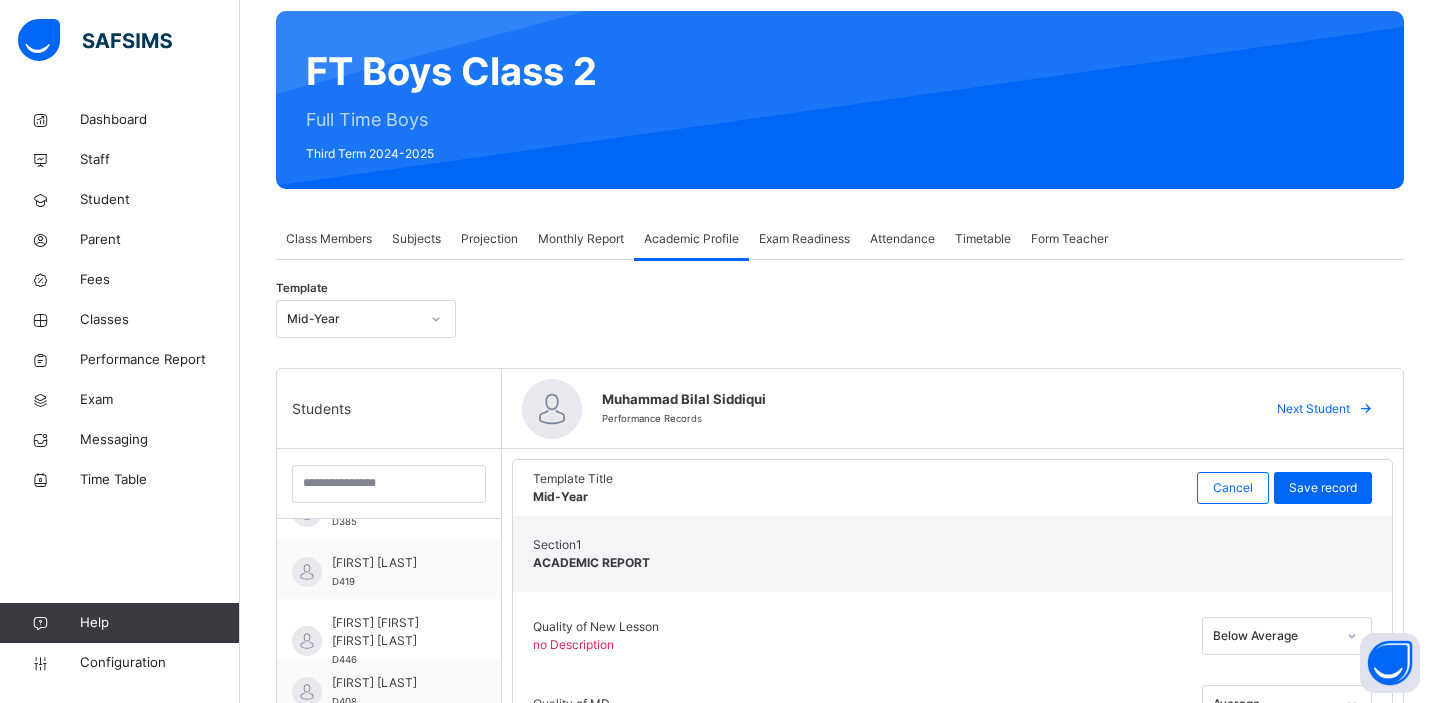 click on "Projection" at bounding box center [489, 239] 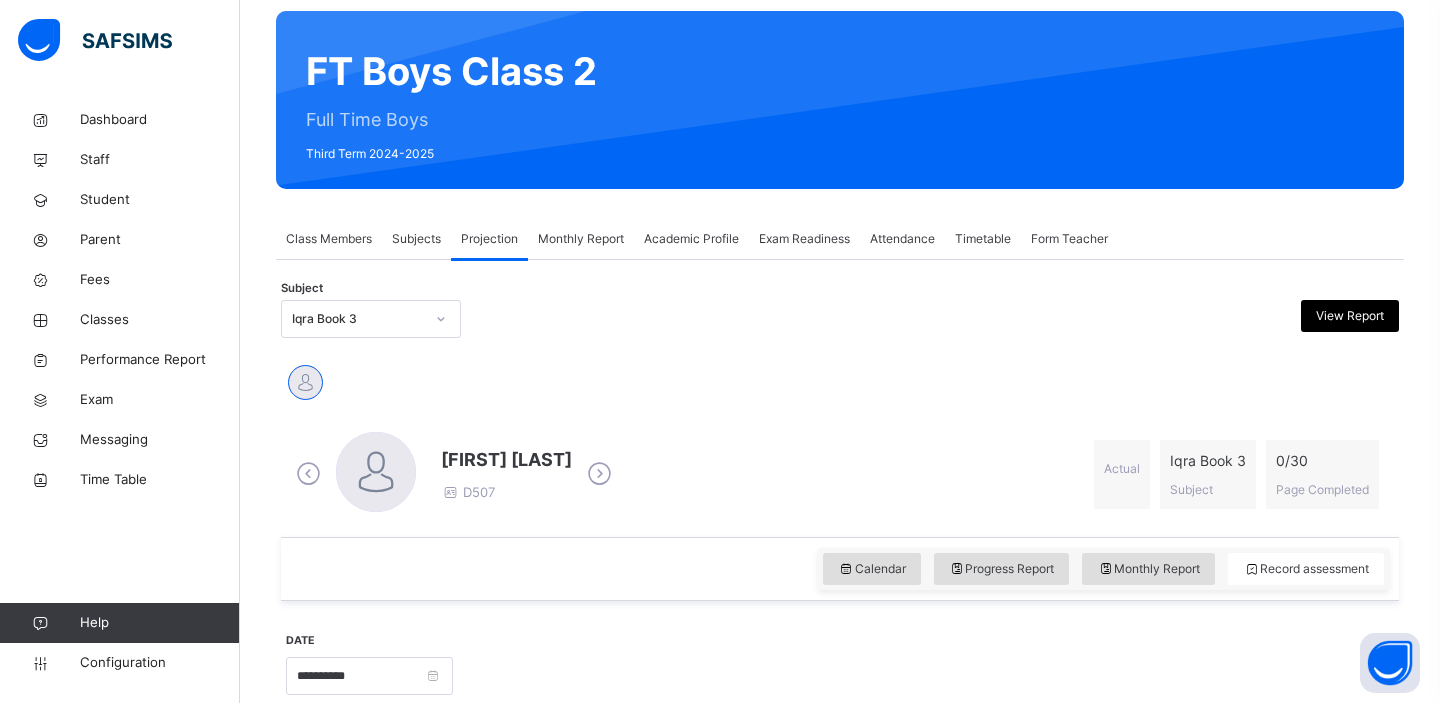 click on "Iqra Book 3" at bounding box center (358, 319) 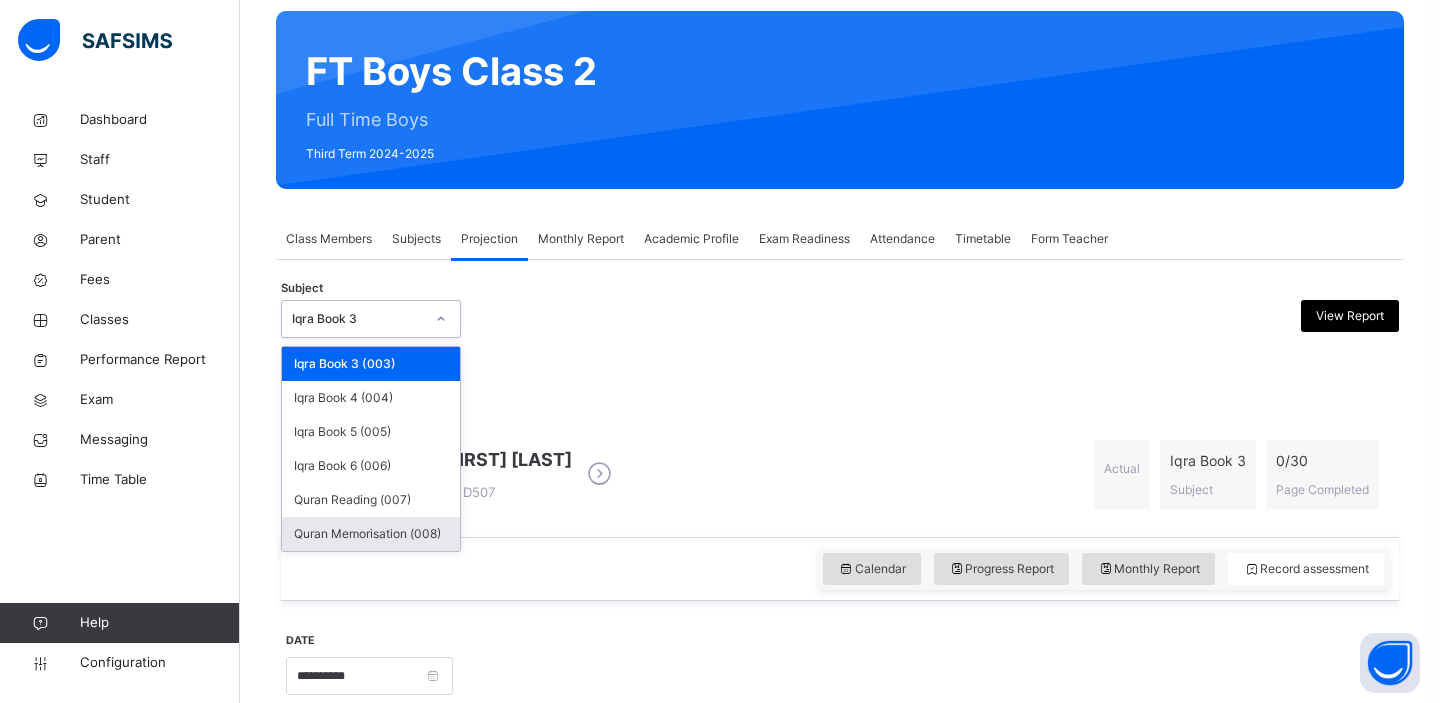 click on "Quran Memorisation (008)" at bounding box center [371, 534] 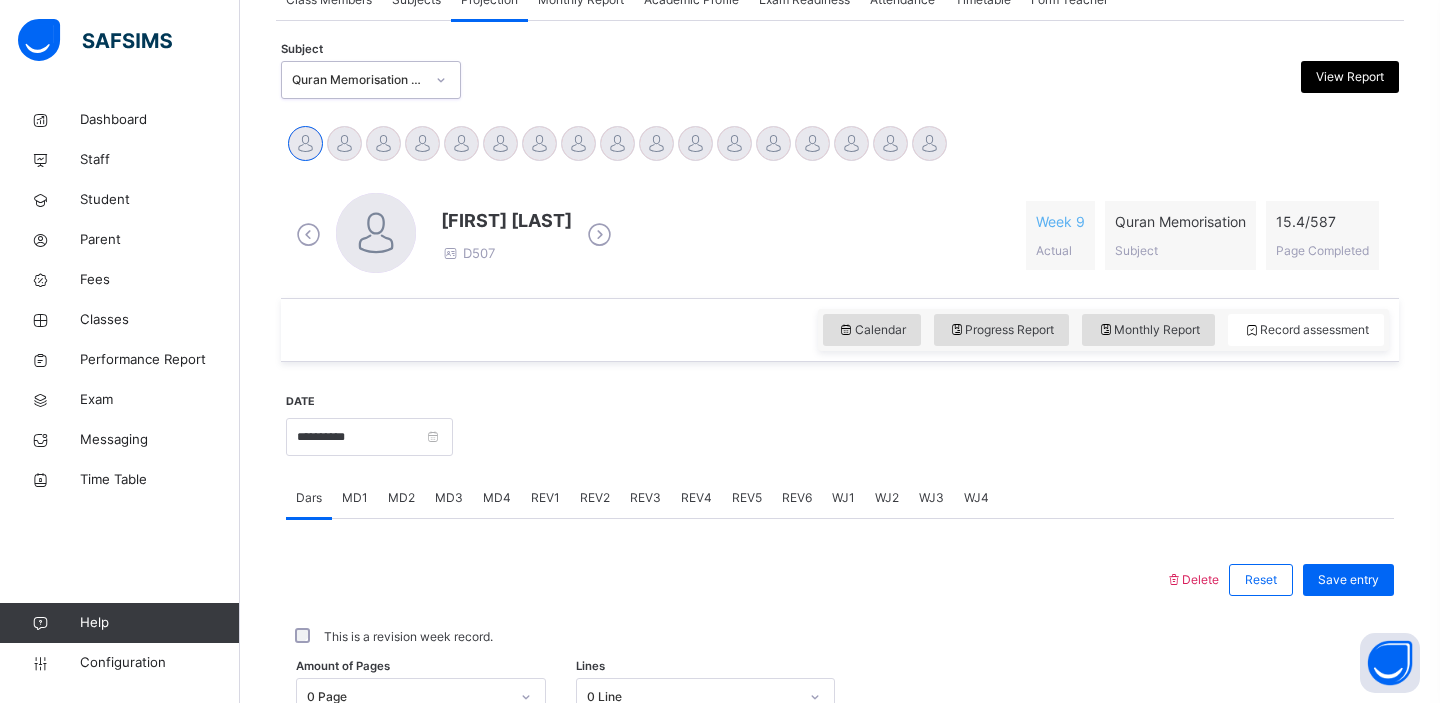 scroll, scrollTop: 403, scrollLeft: 0, axis: vertical 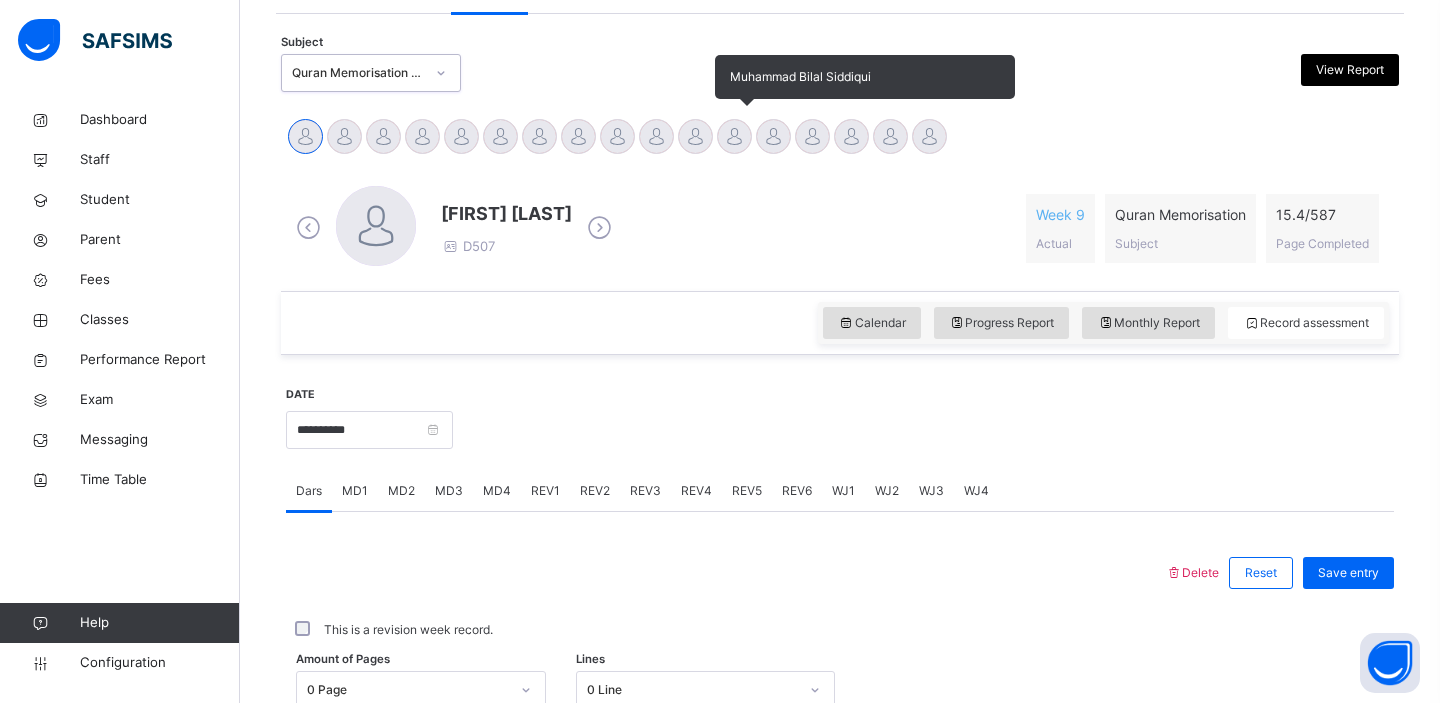 click at bounding box center [734, 136] 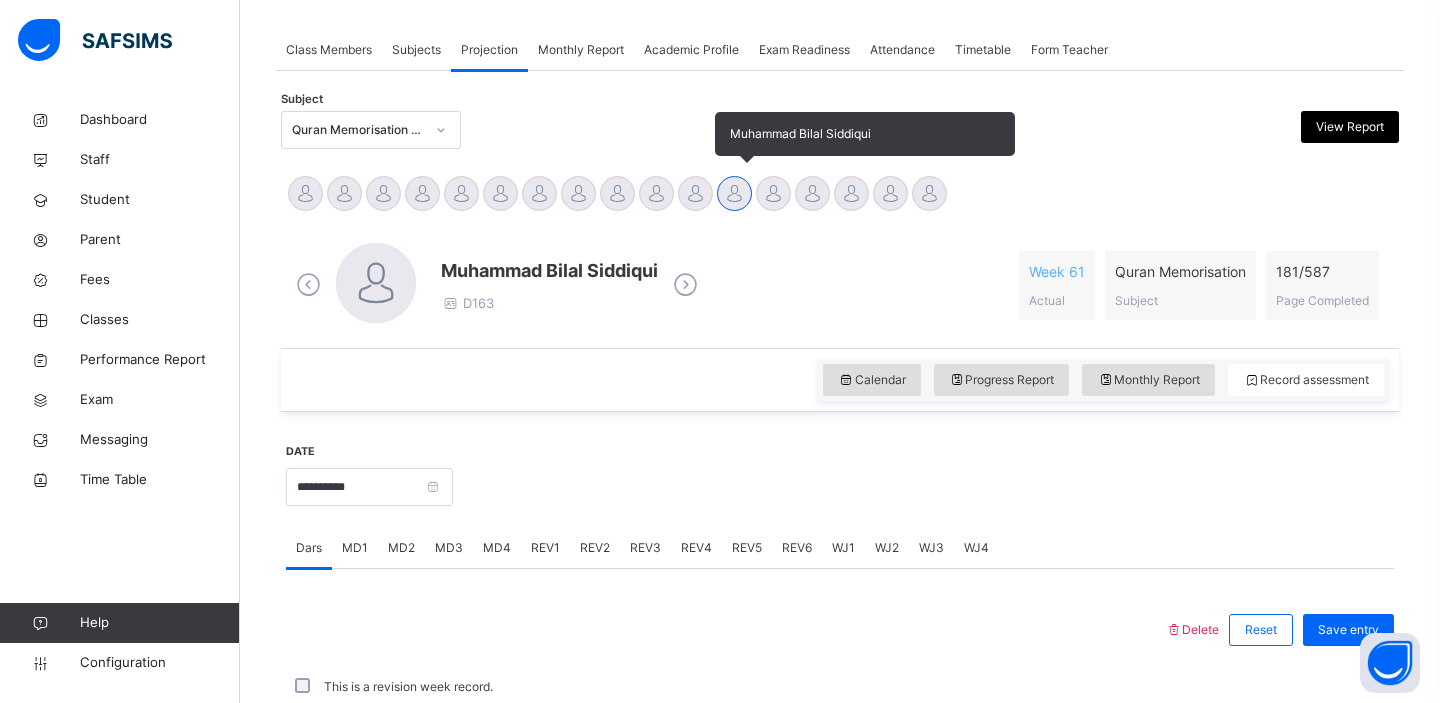 scroll, scrollTop: 403, scrollLeft: 0, axis: vertical 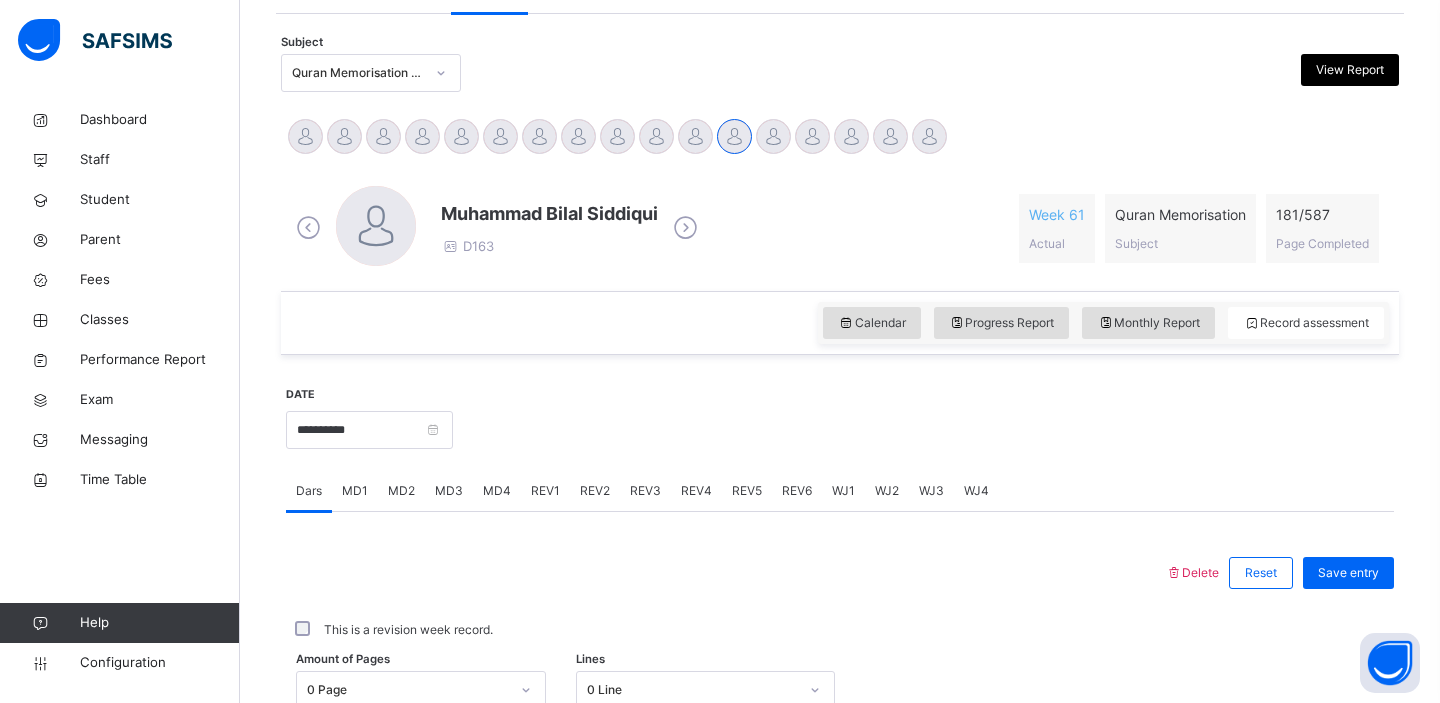 click on "View Report" at bounding box center (1350, 70) 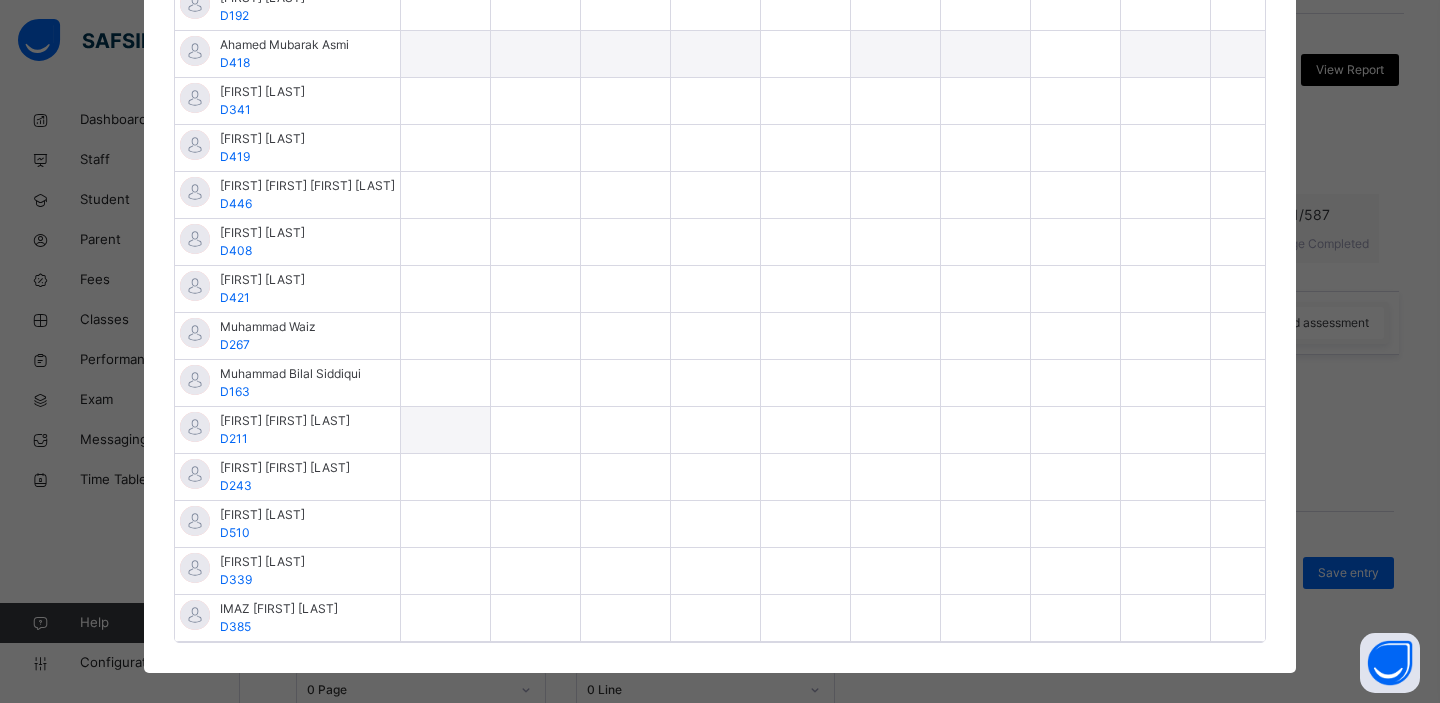 scroll, scrollTop: 610, scrollLeft: 0, axis: vertical 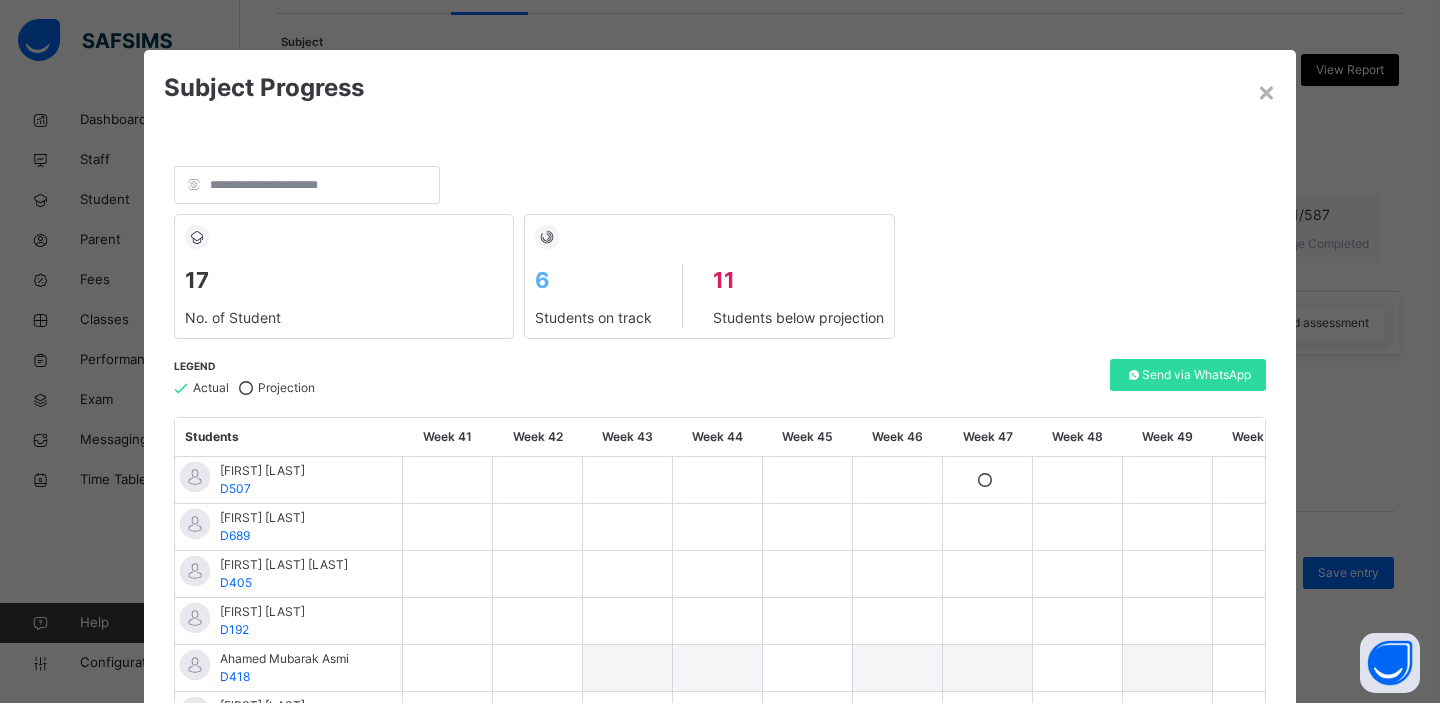 click on "Subject Progress" at bounding box center (720, 88) 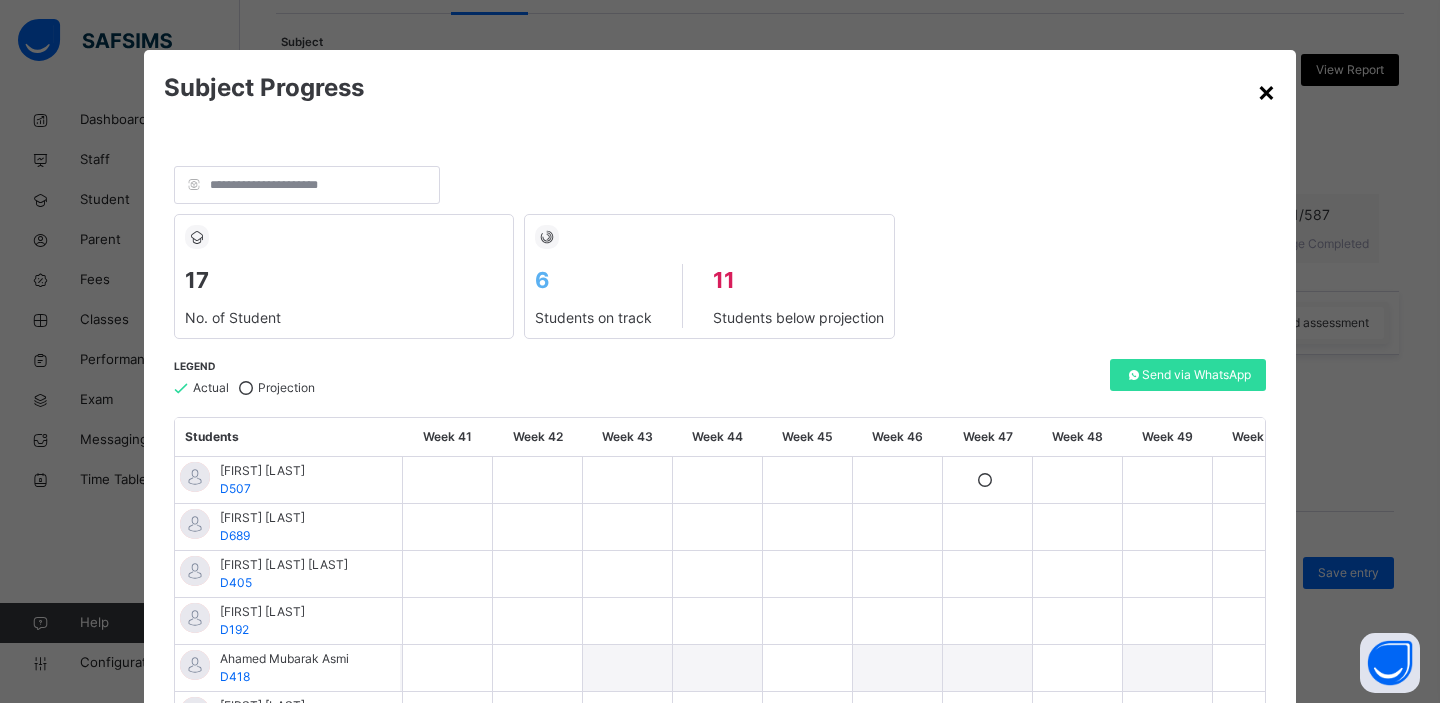 click on "×" at bounding box center [1266, 91] 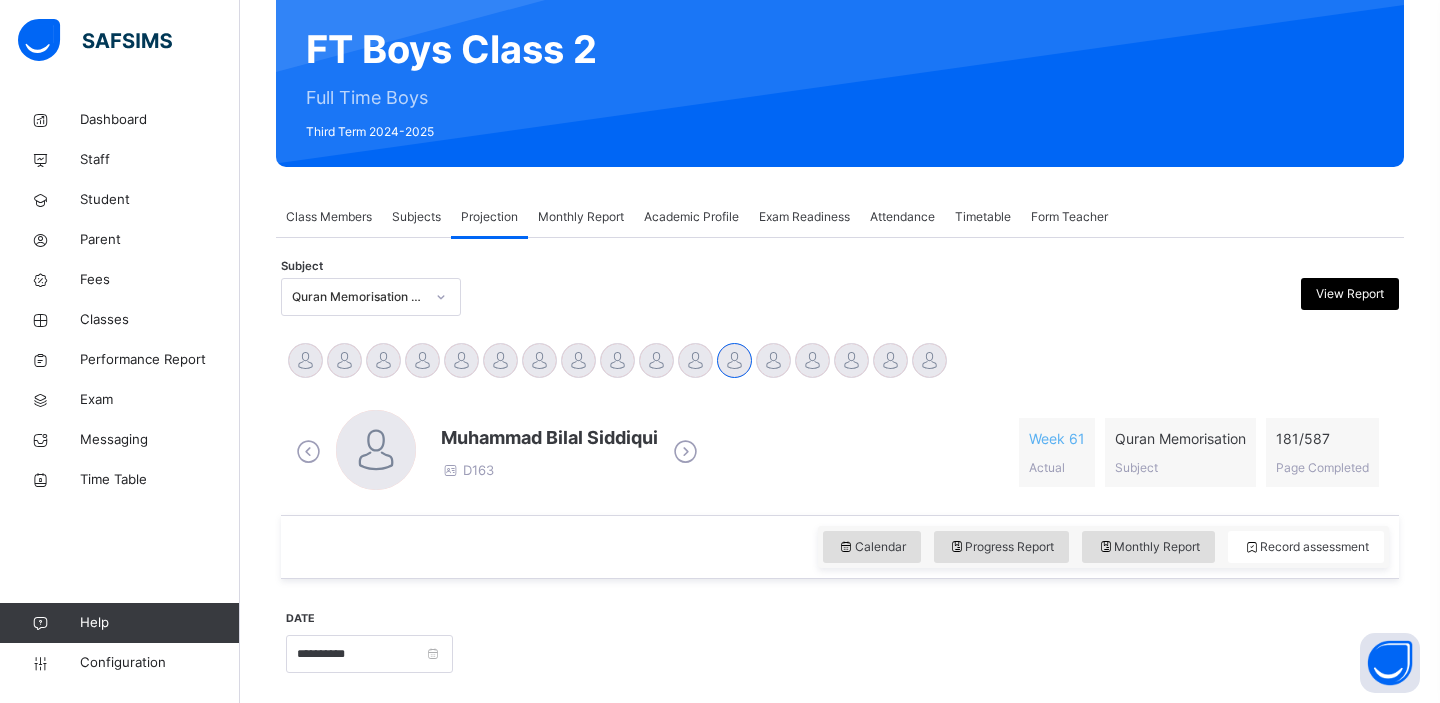 scroll, scrollTop: 163, scrollLeft: 0, axis: vertical 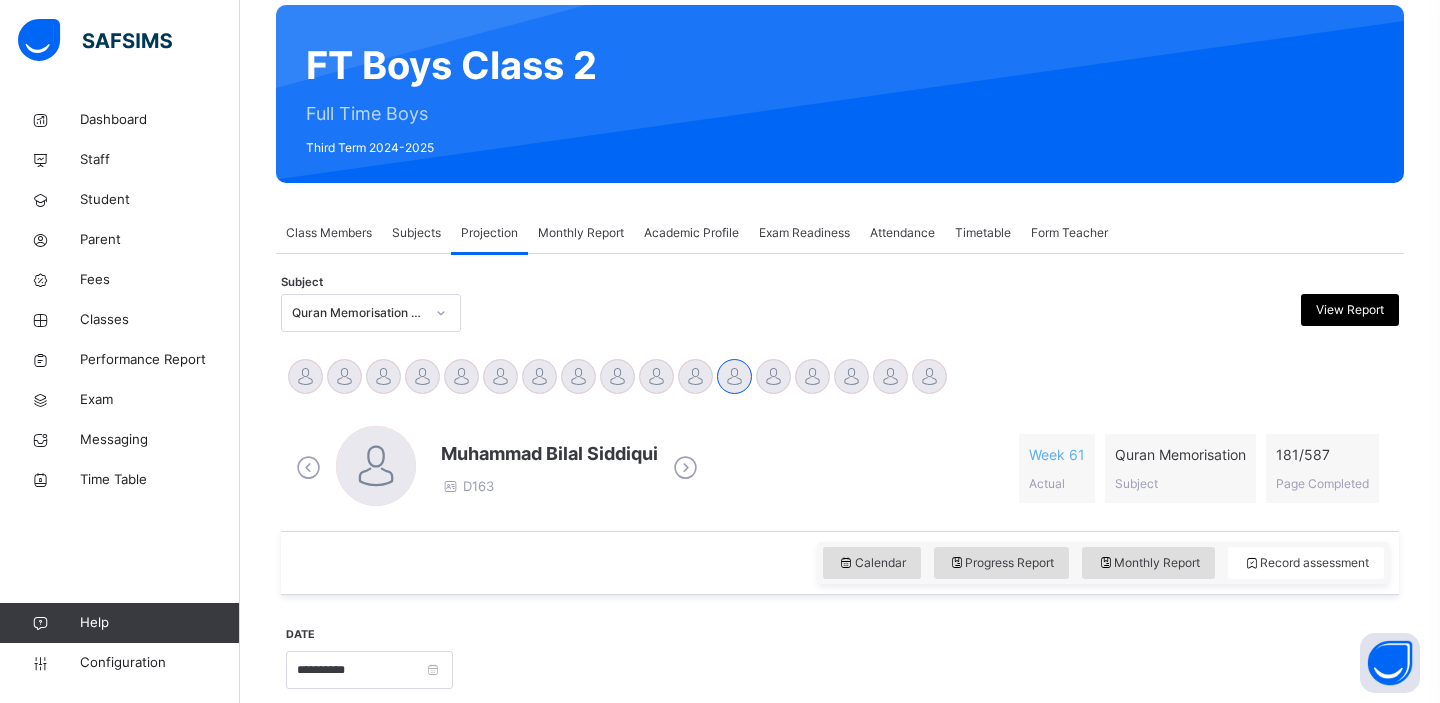 click on "Monthly Report" at bounding box center [581, 233] 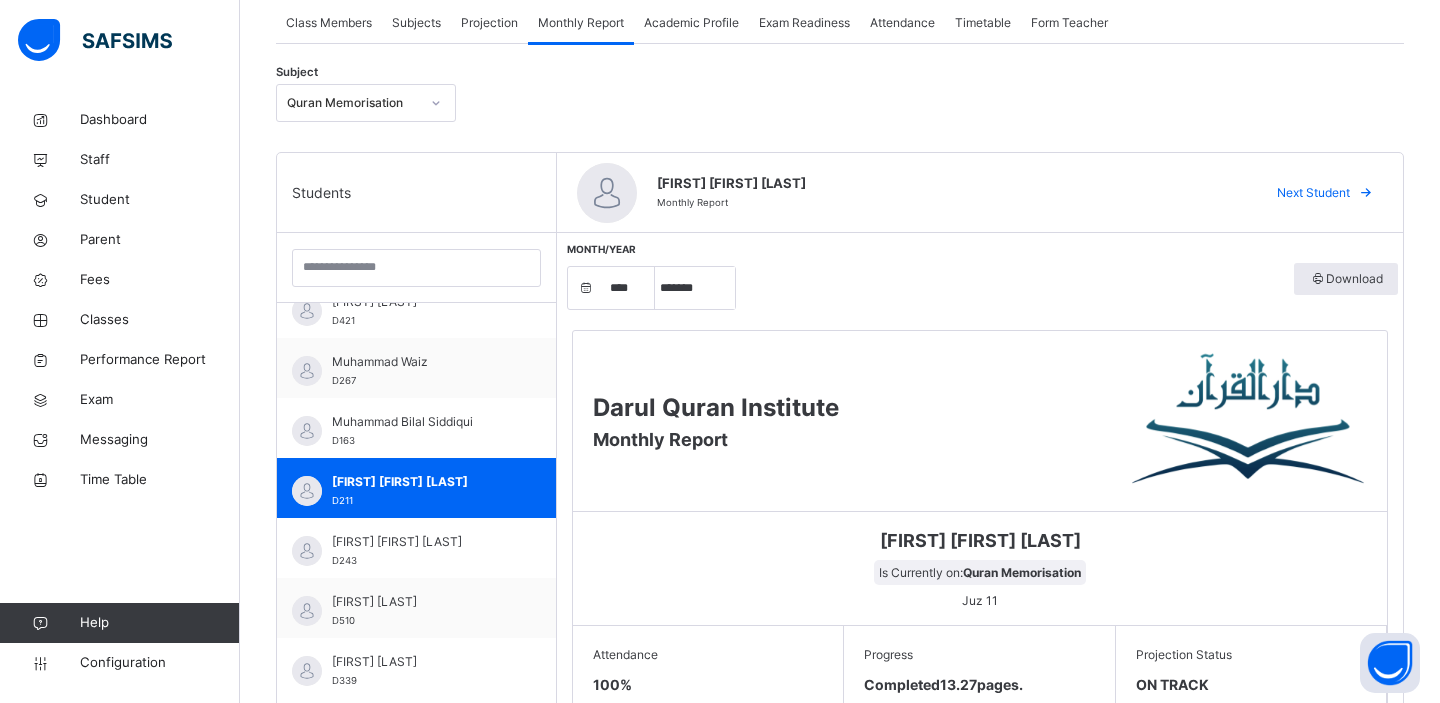 scroll, scrollTop: 390, scrollLeft: 0, axis: vertical 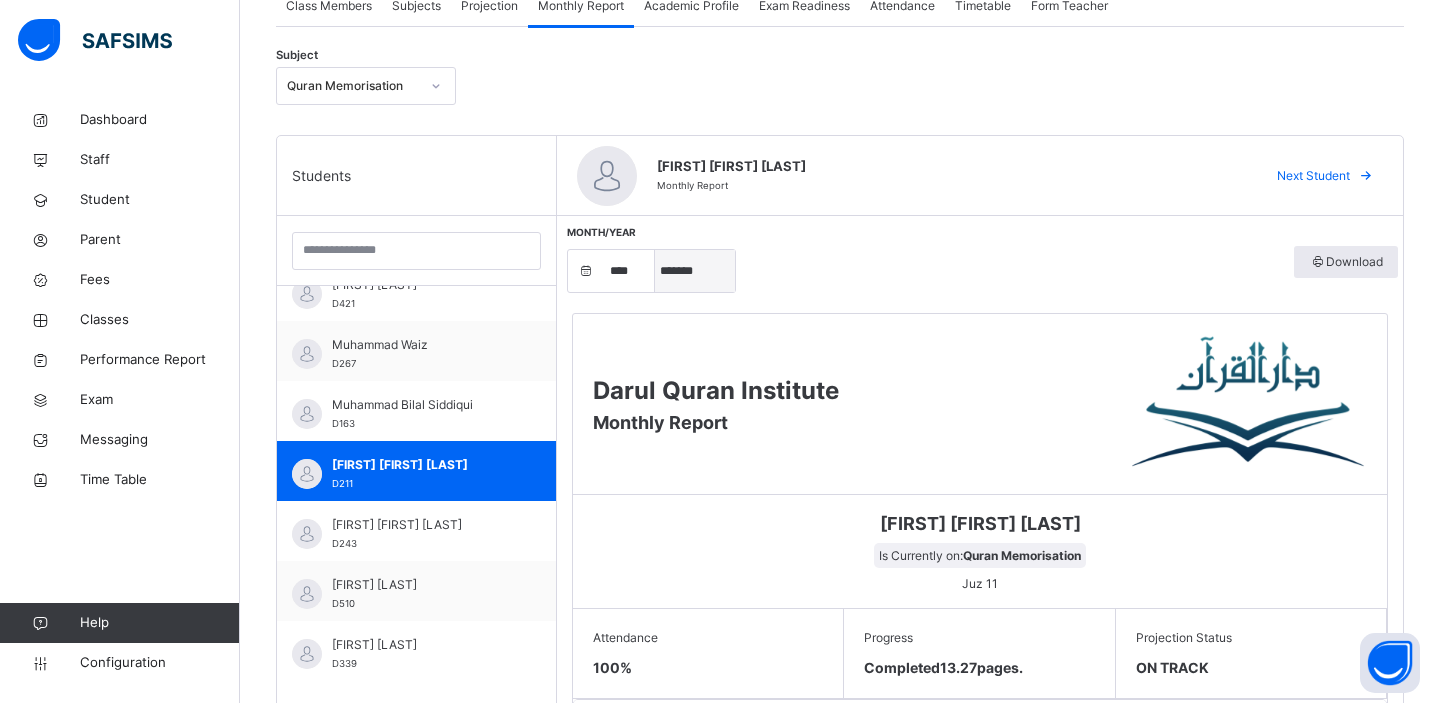 click on "***** ******* ******** ***** ***** *** **** **** ****** ********* ******* ******** ********" at bounding box center (695, 271) 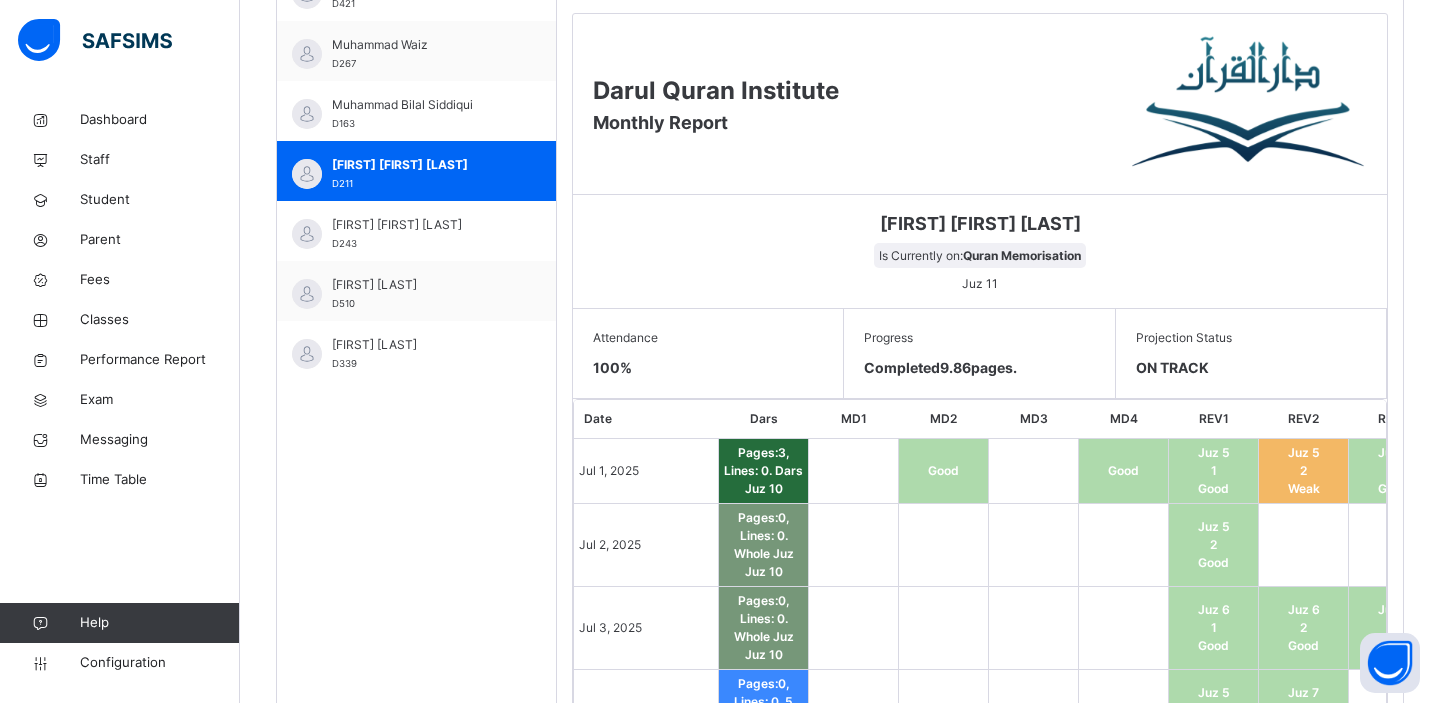 scroll, scrollTop: 645, scrollLeft: 0, axis: vertical 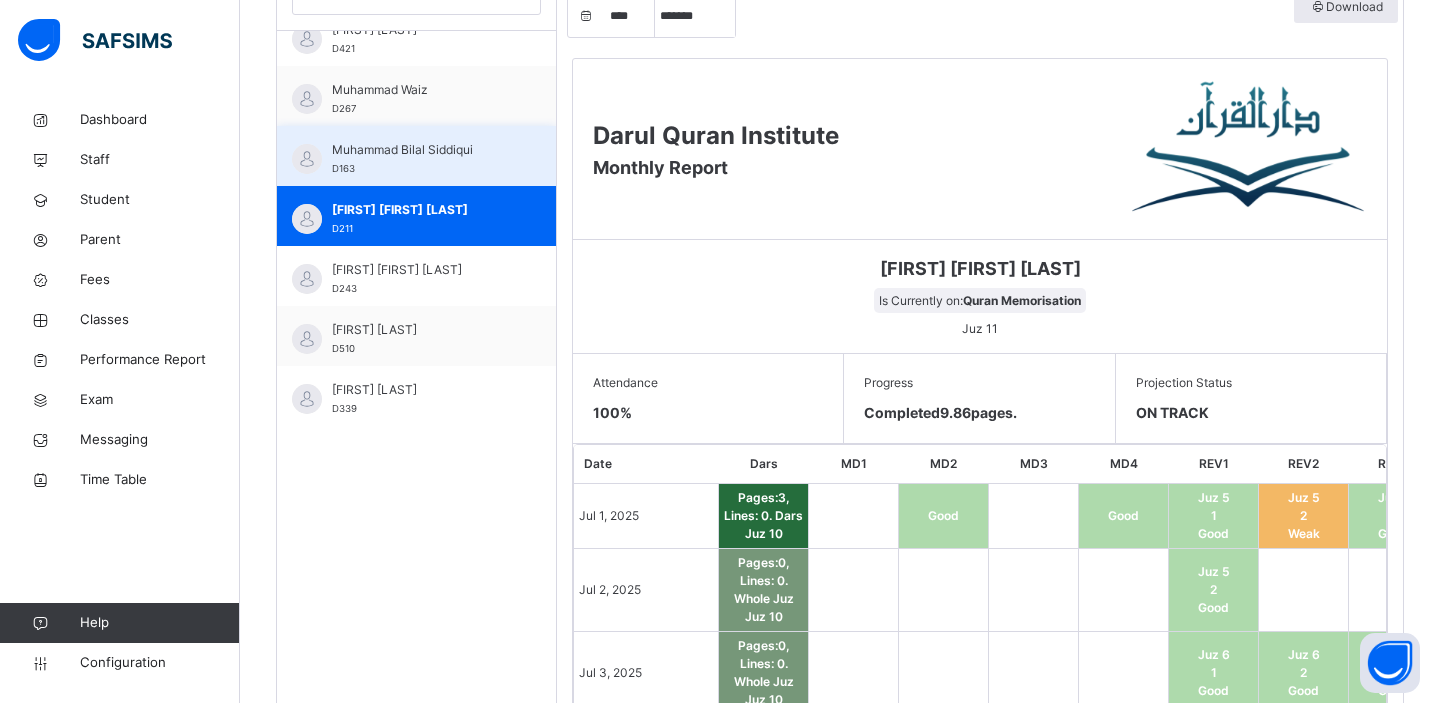 click on "[FIRST] [FIRST]  [LAST] D163" at bounding box center [421, 159] 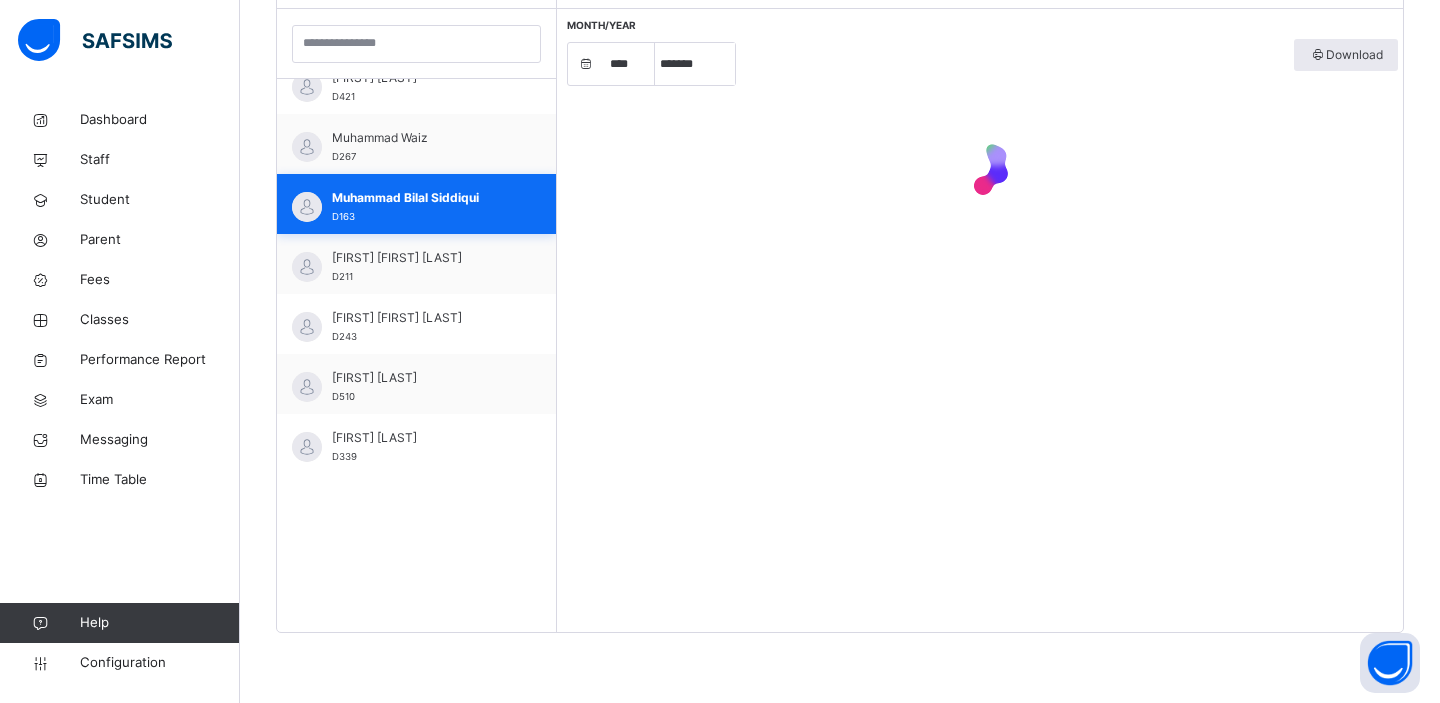 scroll, scrollTop: 645, scrollLeft: 0, axis: vertical 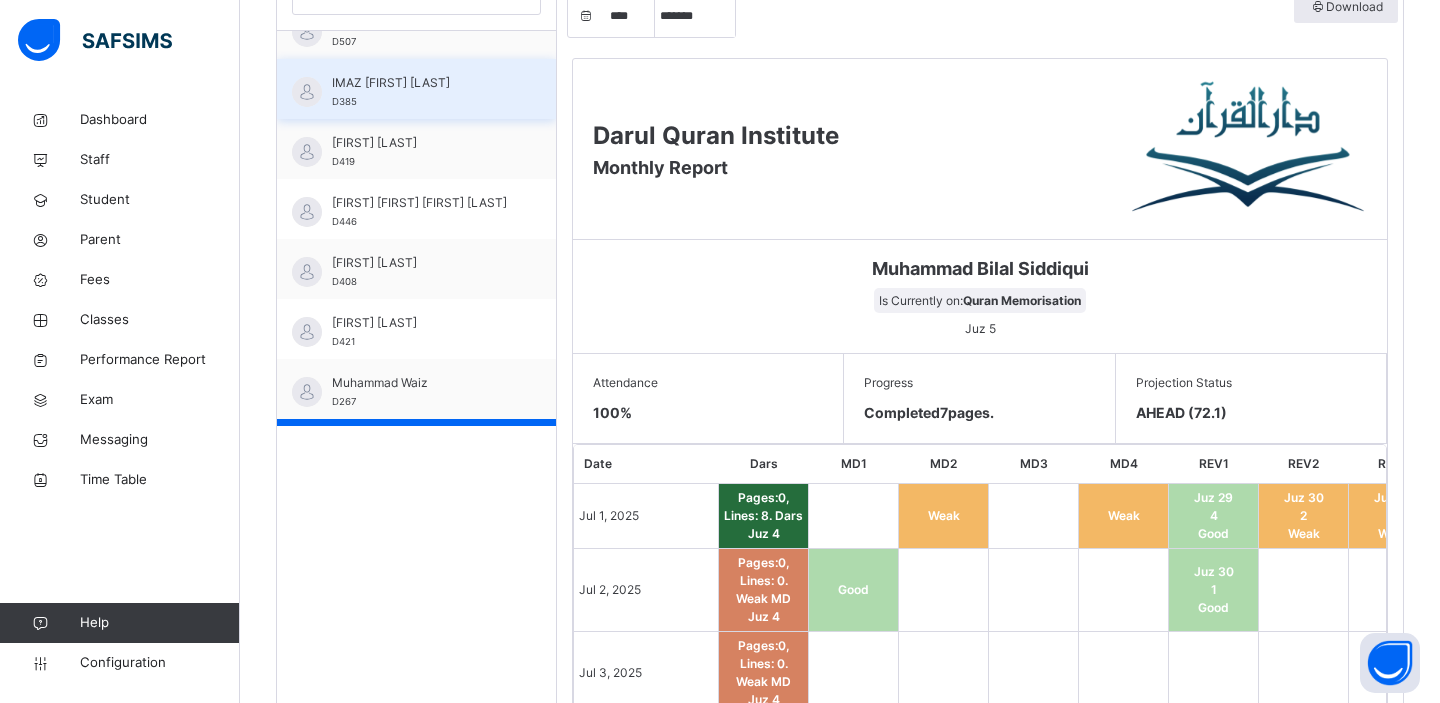 click on "IMAZ [FIRST]  [LAST] D385" at bounding box center (421, 92) 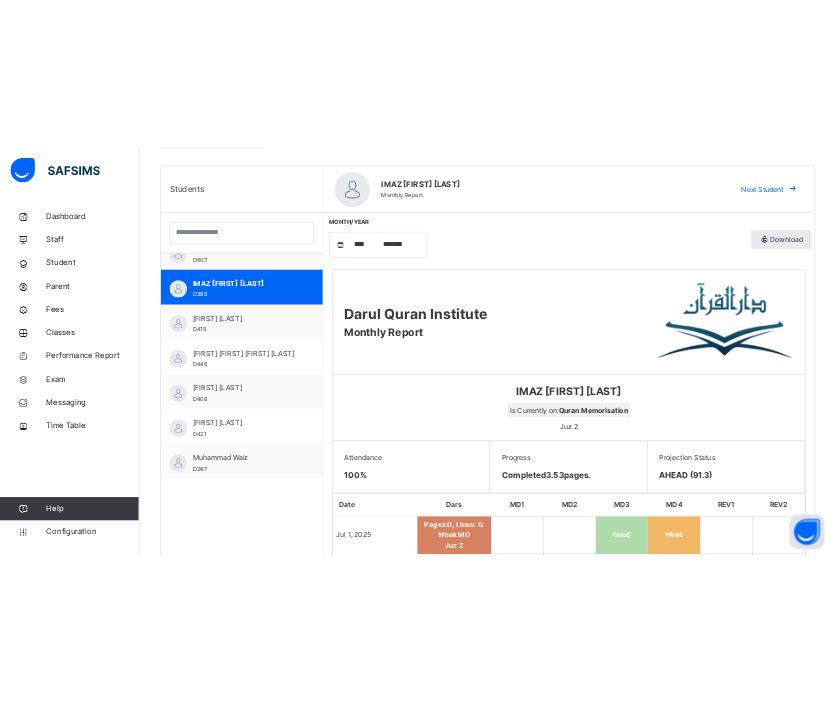 scroll, scrollTop: 496, scrollLeft: 0, axis: vertical 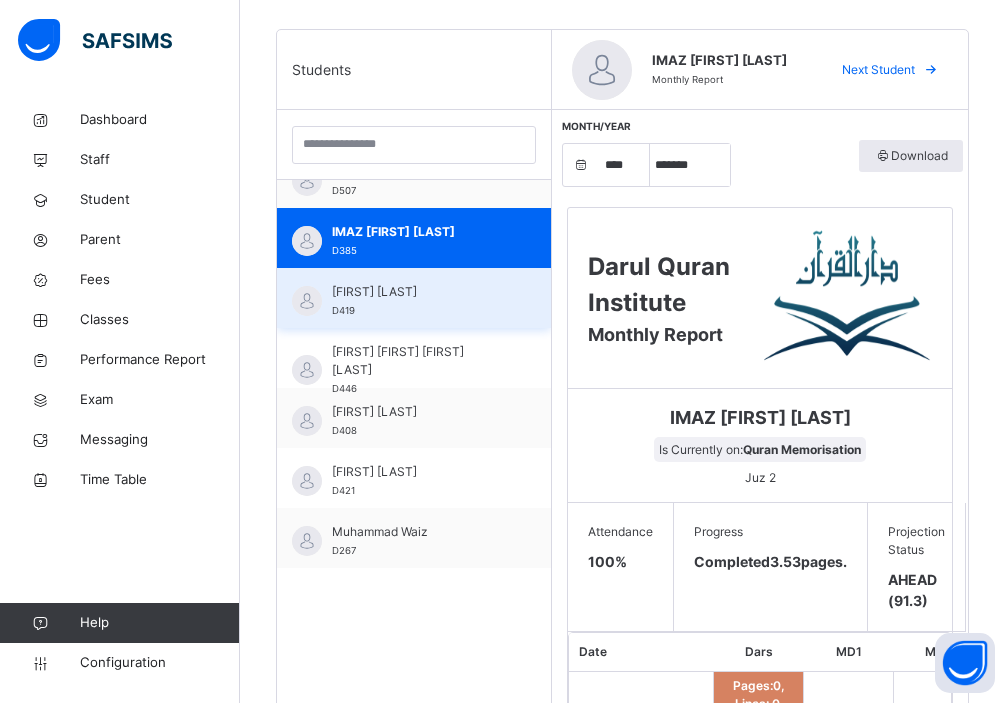 click on "[FIRST]  [LAST]" at bounding box center [419, 292] 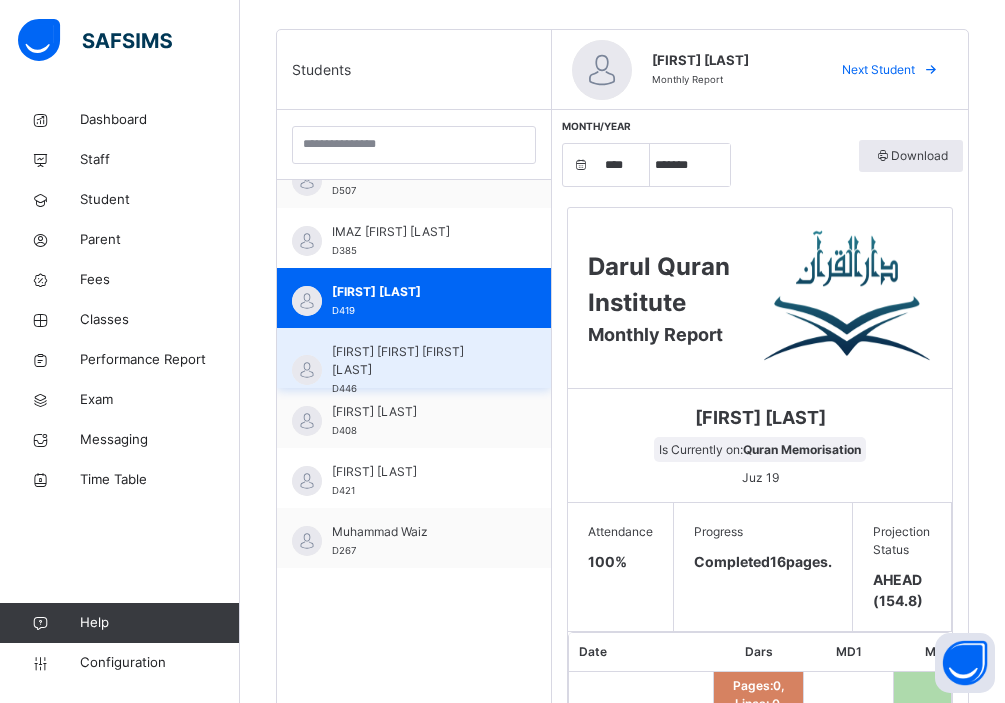 click on "[FIRST] [FIRST]  [FIRST] [LAST]" at bounding box center (419, 361) 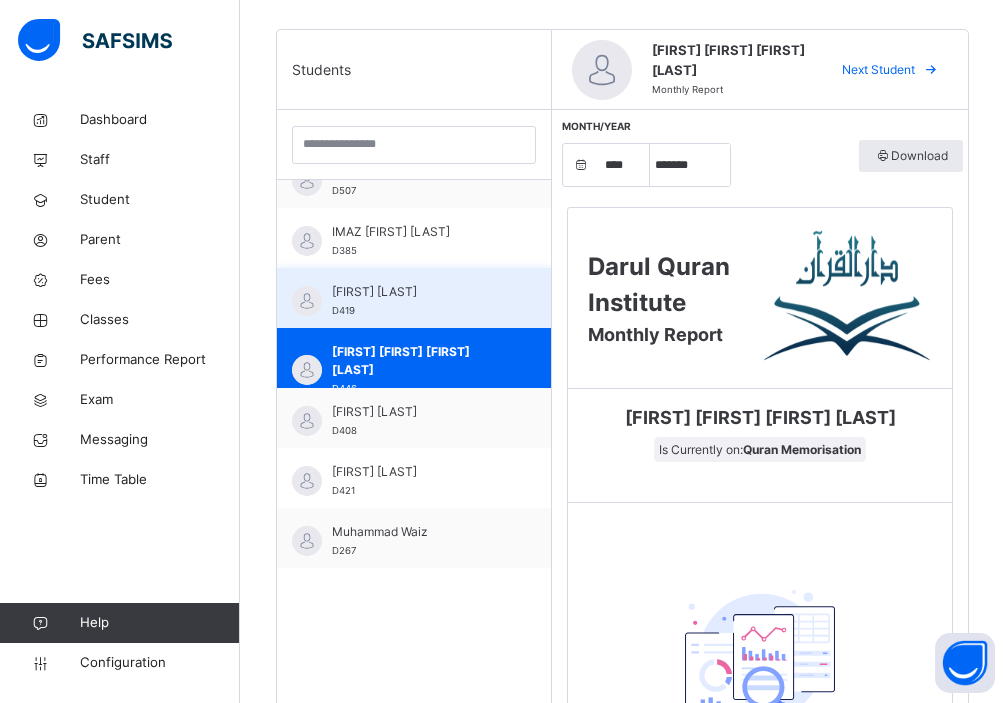 click on "[FIRST]  [LAST] D419" at bounding box center (419, 301) 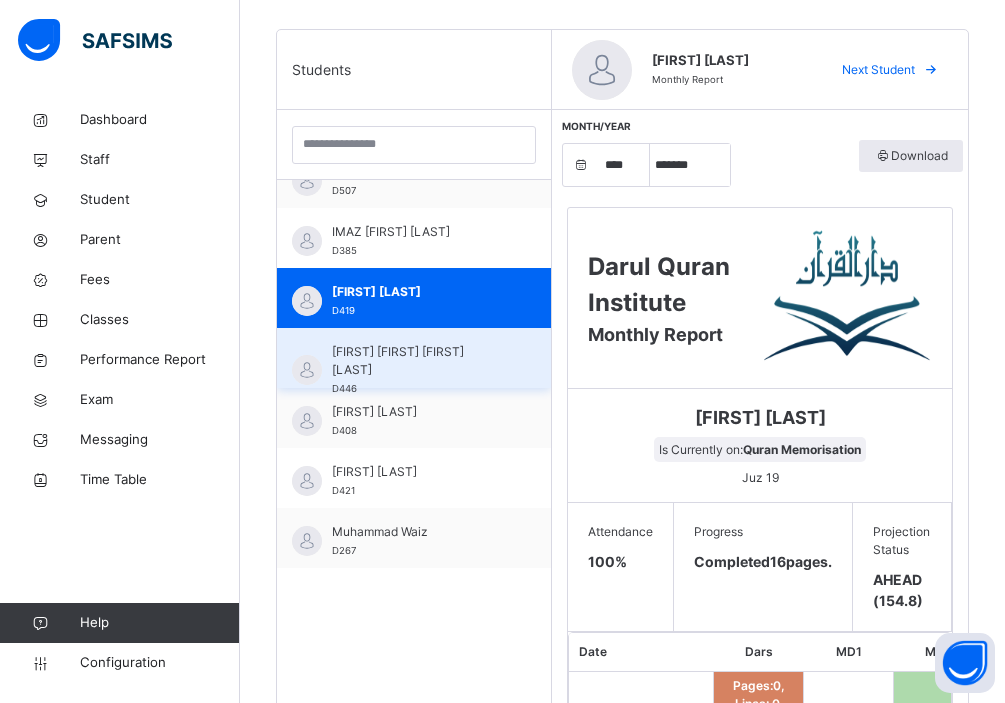 click on "[FIRST] [FIRST]  [FIRST] [LAST]" at bounding box center [419, 361] 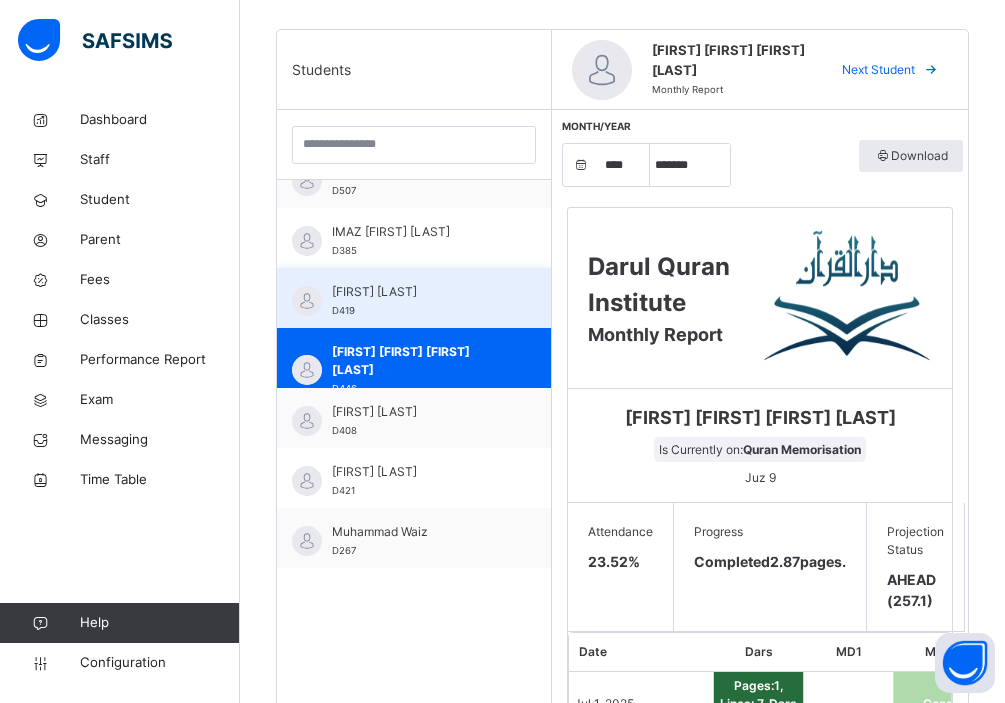 click on "[FIRST]  [LAST] D419" at bounding box center [419, 301] 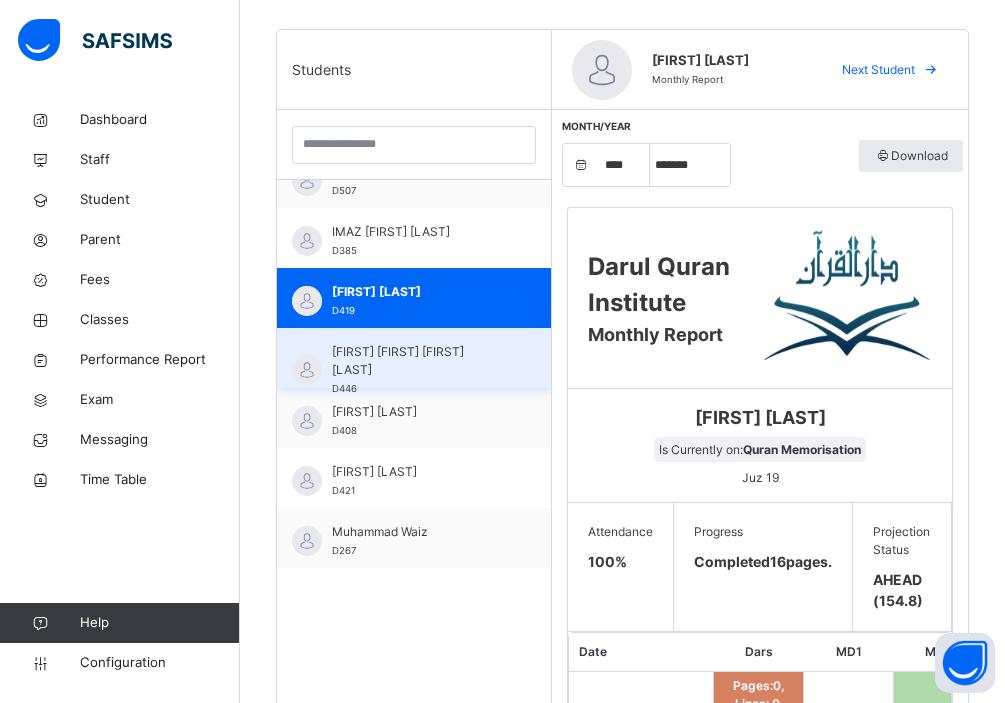 click on "[FIRST] [FIRST]  [FIRST] [LAST]" at bounding box center [419, 361] 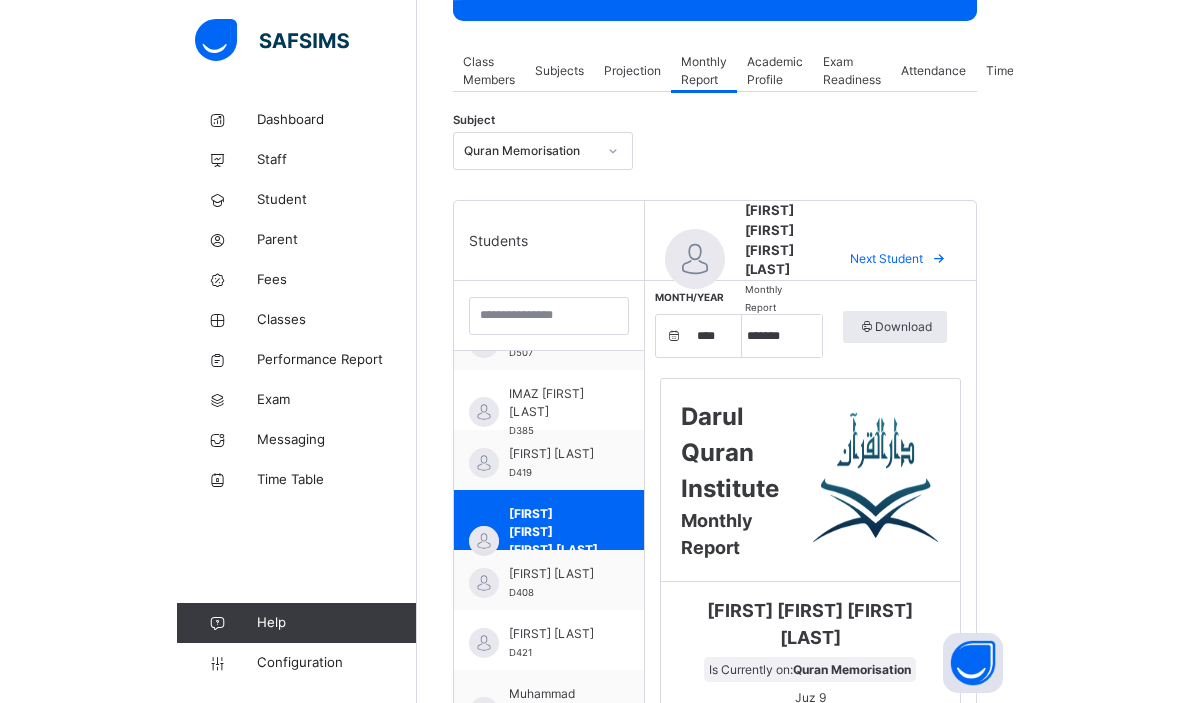 scroll, scrollTop: 332, scrollLeft: 0, axis: vertical 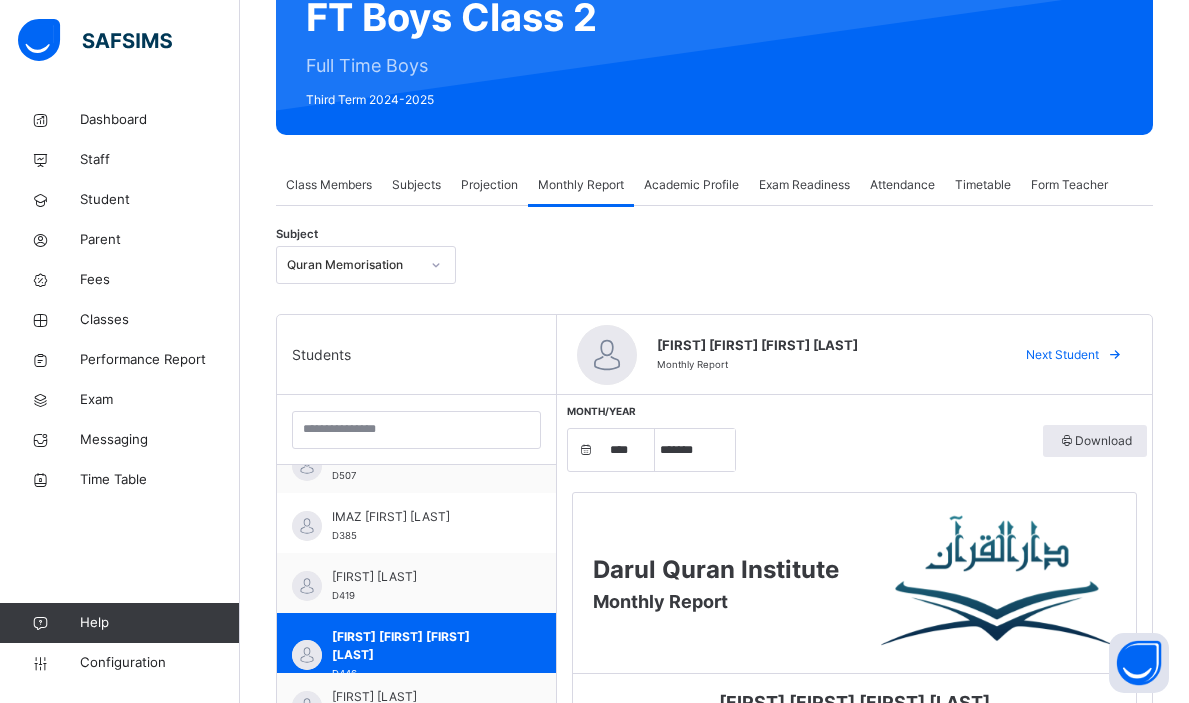 click on "Projection" at bounding box center [489, 185] 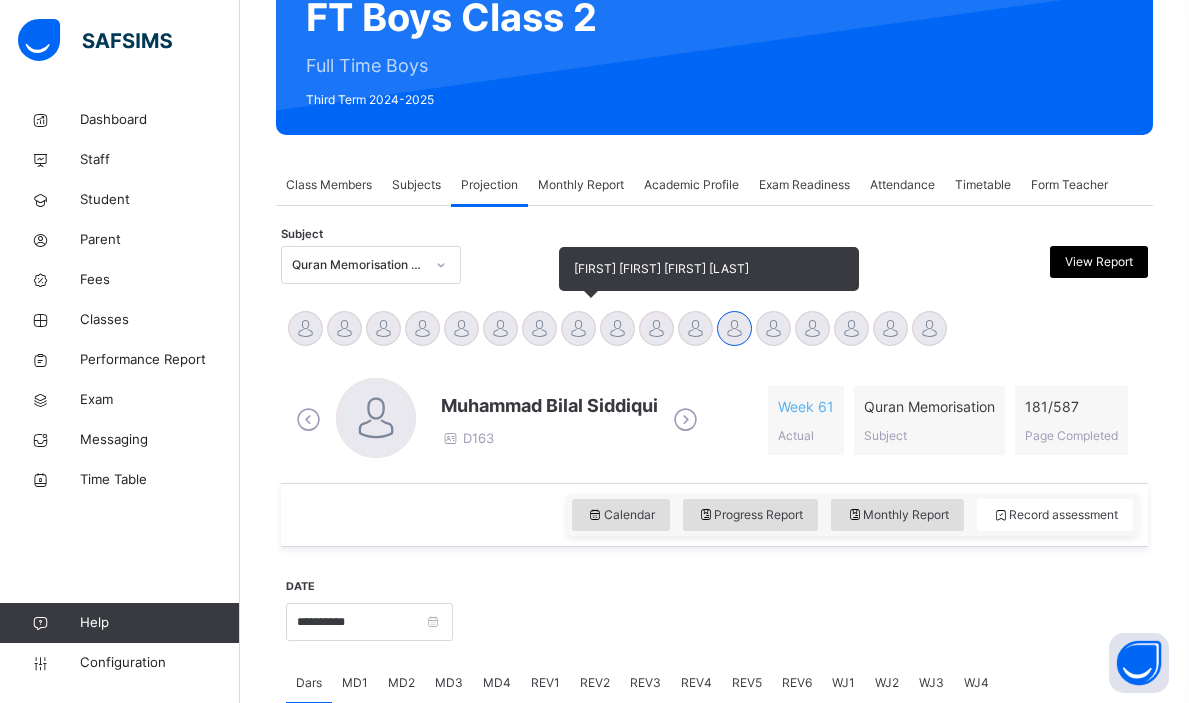 click at bounding box center (578, 328) 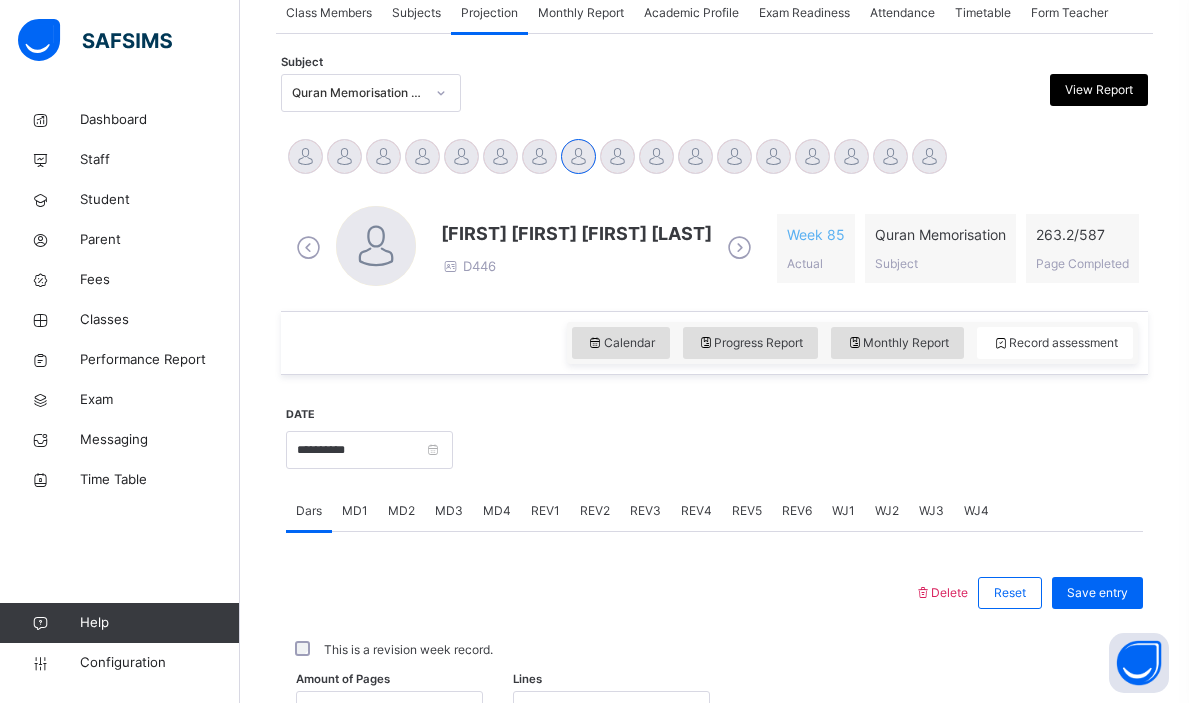 scroll, scrollTop: 392, scrollLeft: 0, axis: vertical 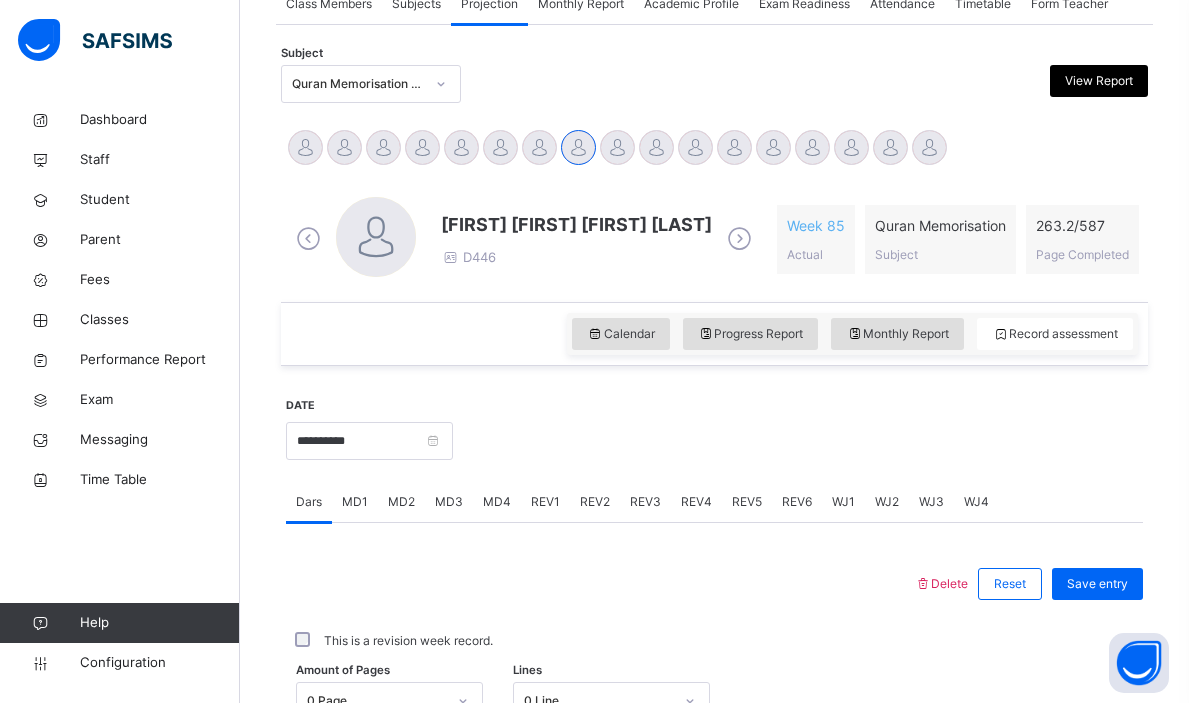 click on "Week 85" at bounding box center [816, 225] 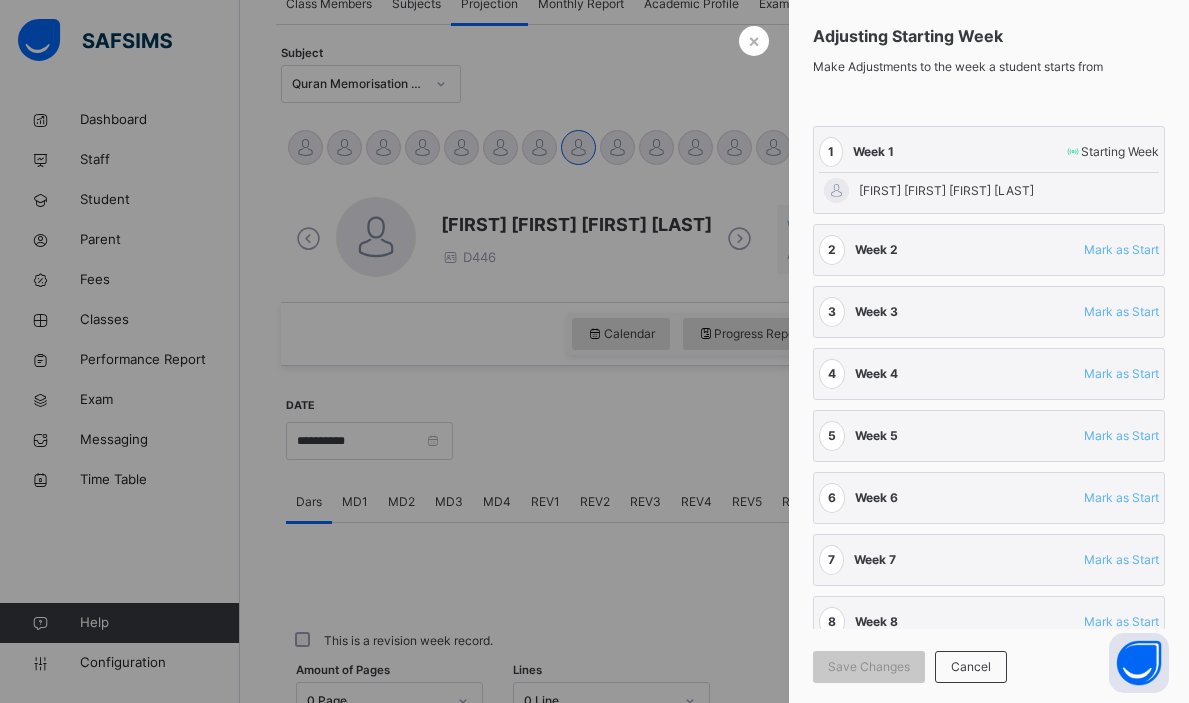 click at bounding box center (594, 351) 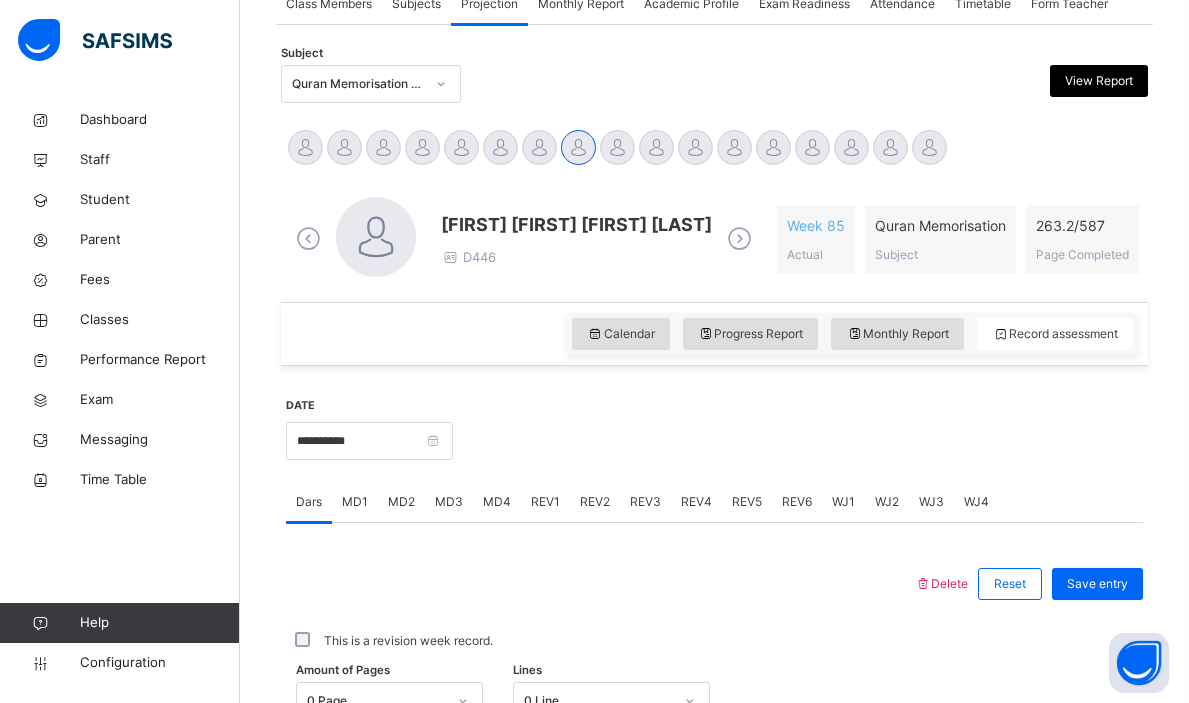 click on "View Report" at bounding box center [1099, 81] 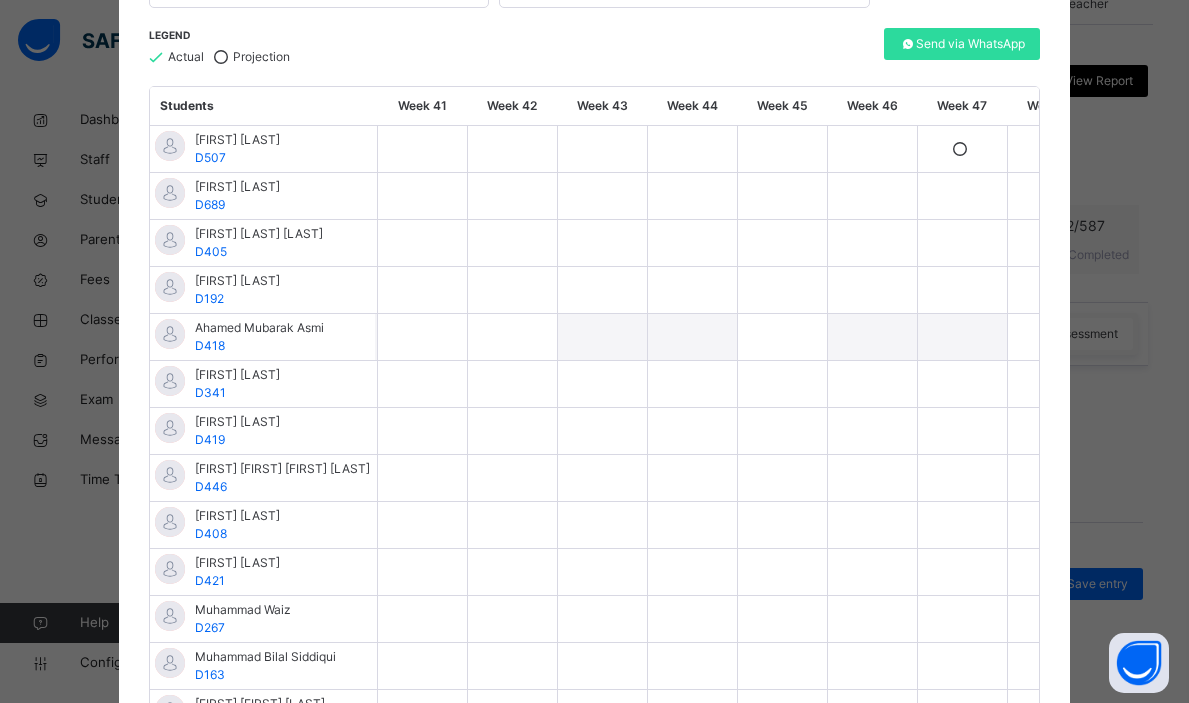scroll, scrollTop: 315, scrollLeft: 0, axis: vertical 